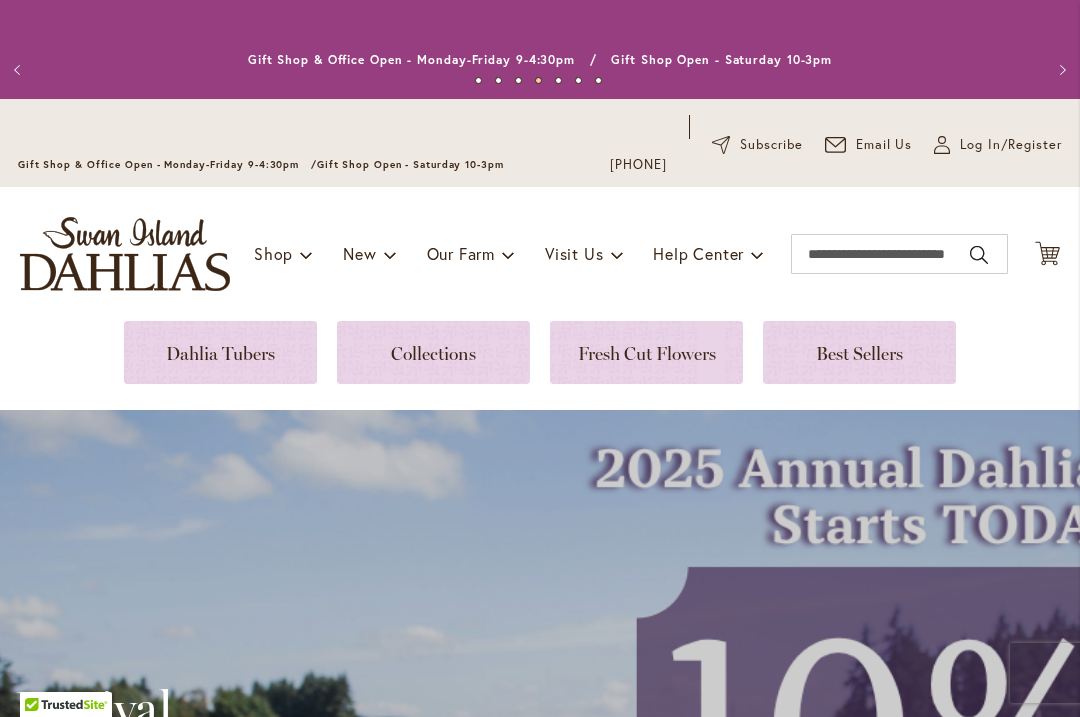 scroll, scrollTop: 0, scrollLeft: 0, axis: both 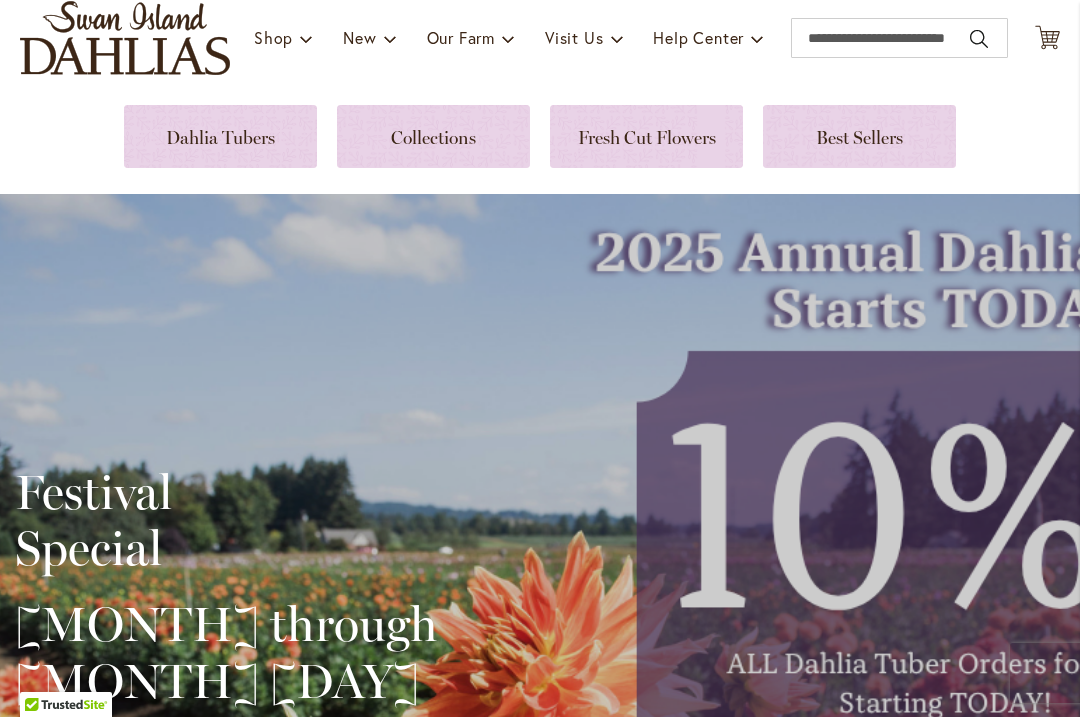 click at bounding box center [220, 136] 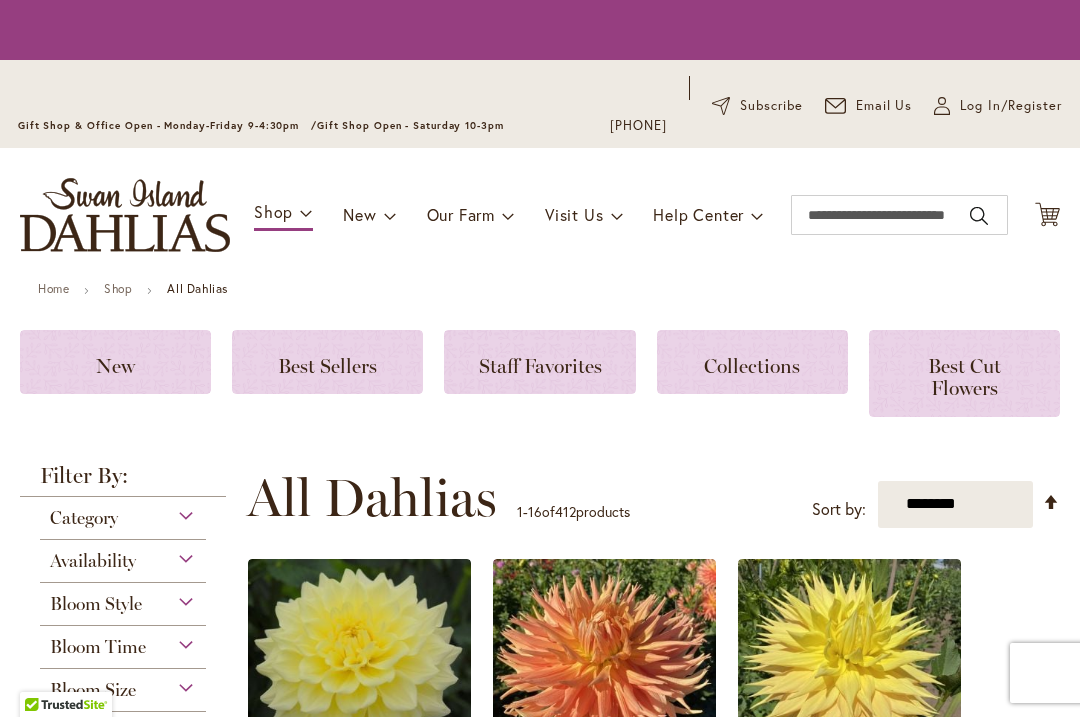 scroll, scrollTop: 0, scrollLeft: 0, axis: both 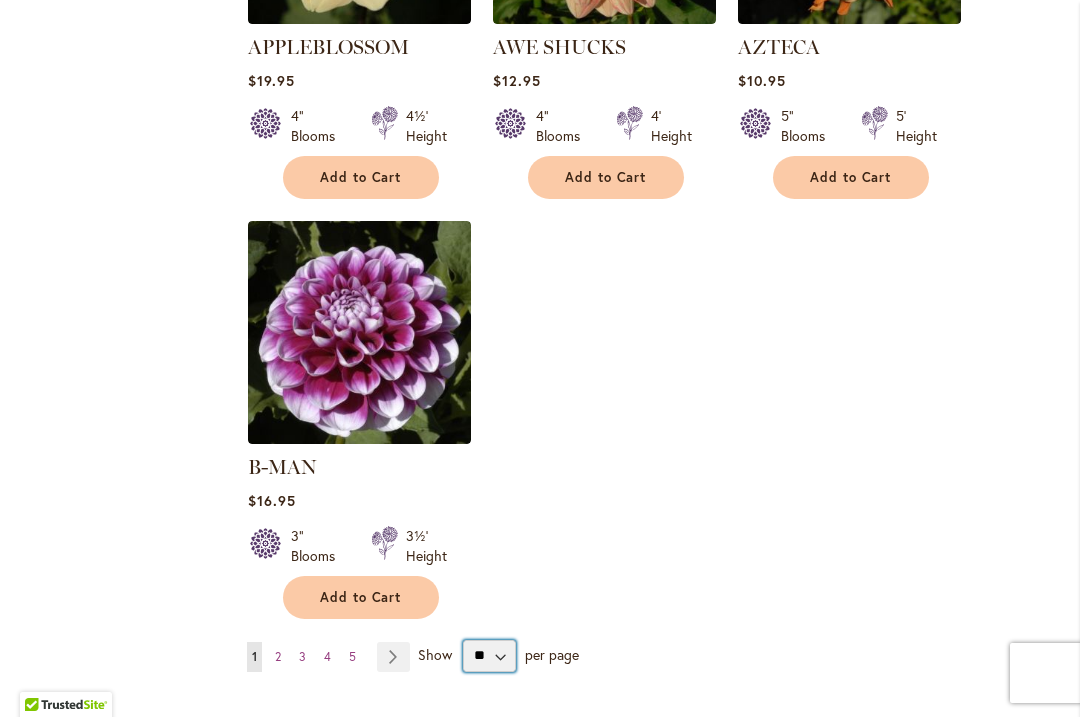 click on "**
**
**
**" at bounding box center [489, 656] 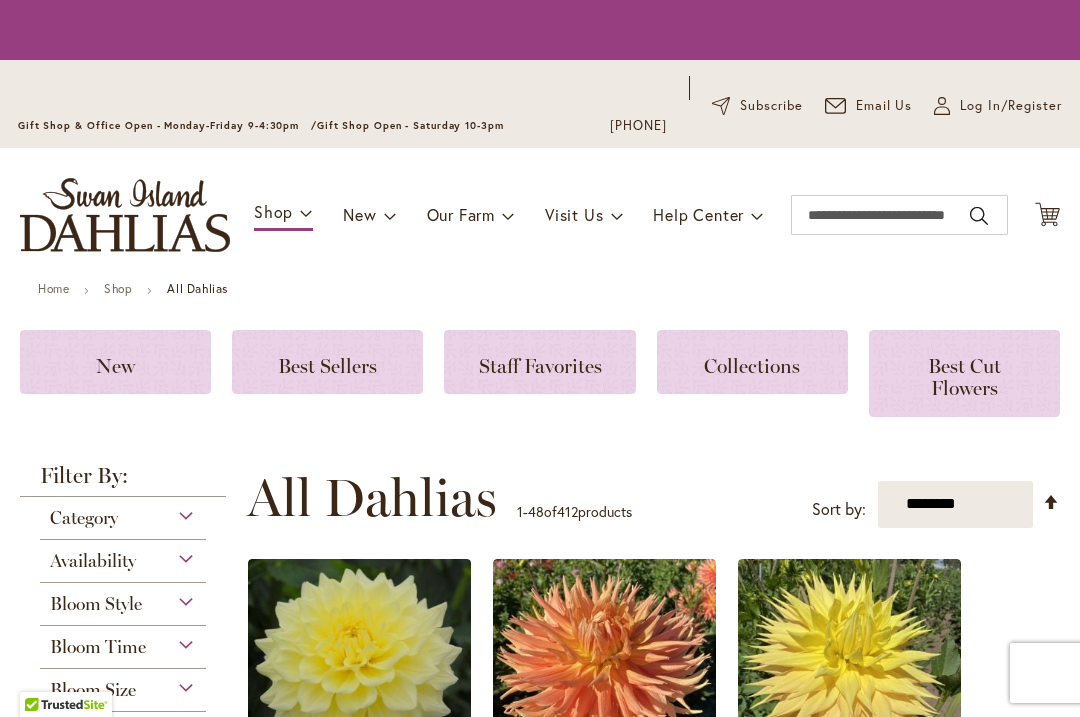 scroll, scrollTop: 0, scrollLeft: 0, axis: both 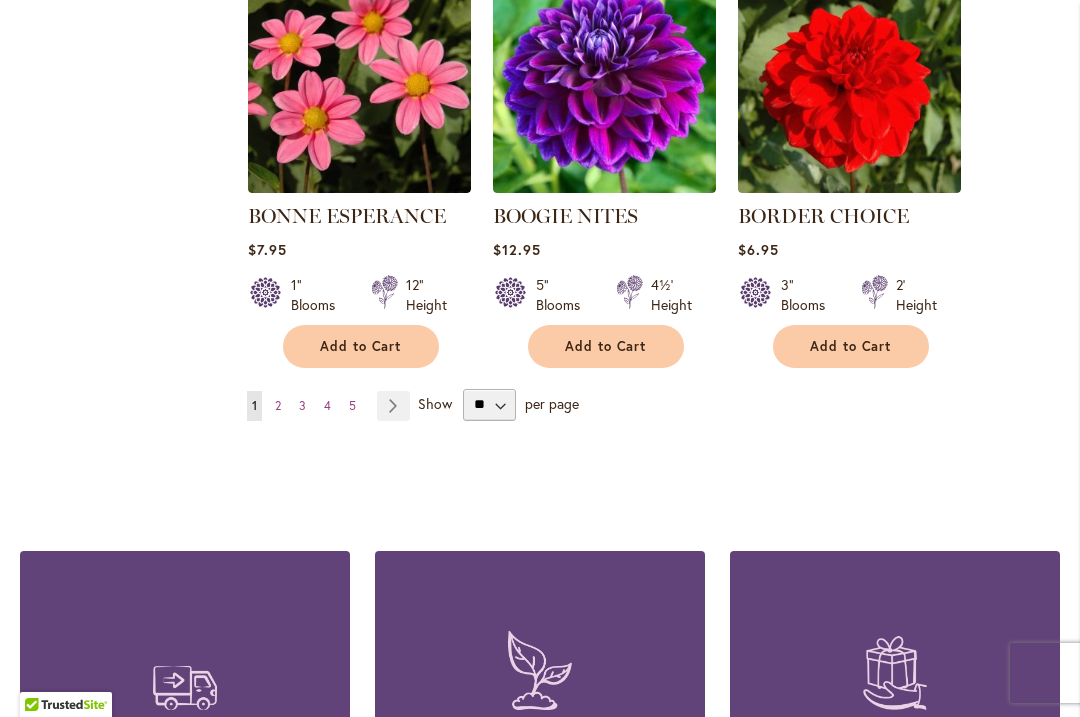 click on "Page
2" at bounding box center [278, 406] 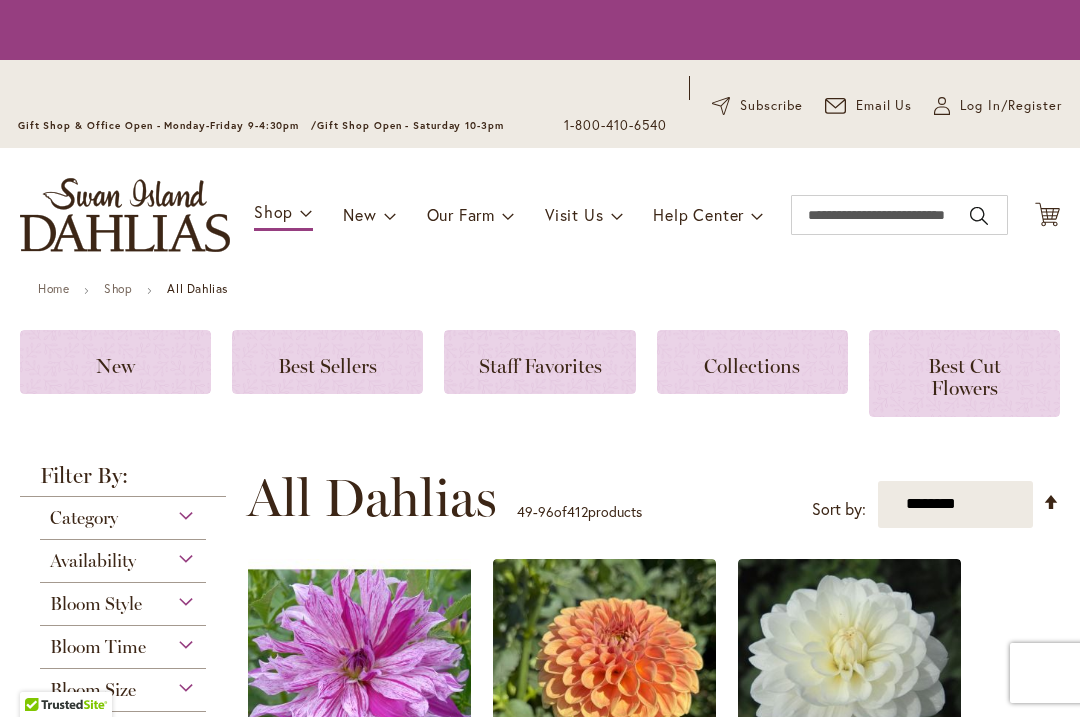 scroll, scrollTop: 0, scrollLeft: 0, axis: both 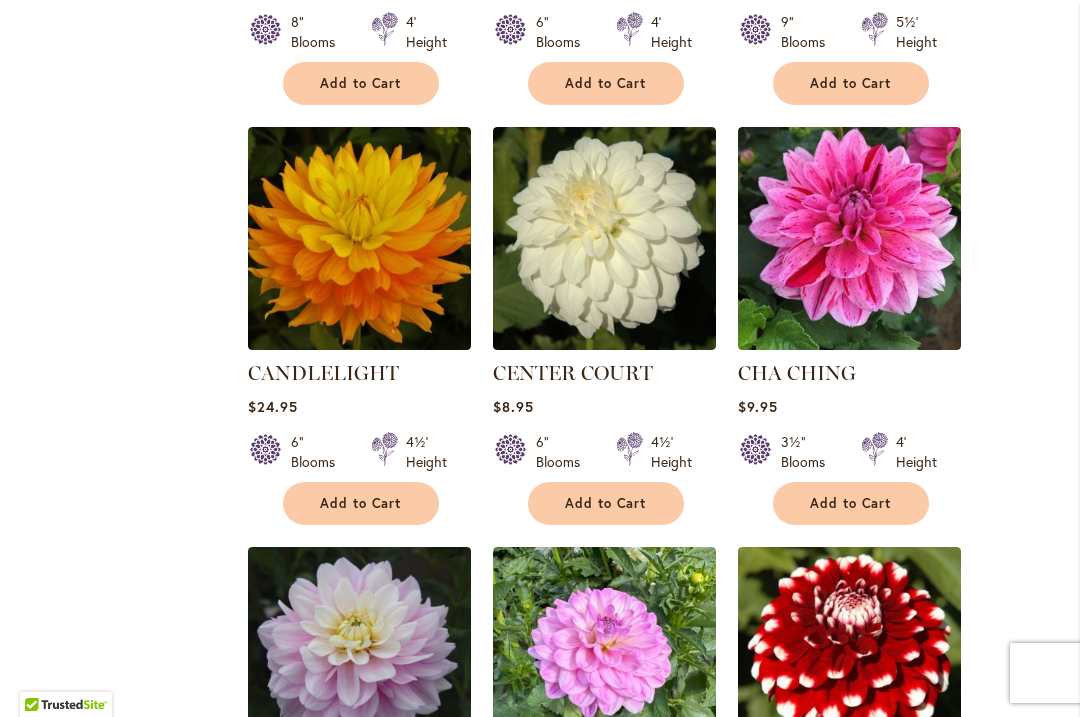 click on "Add to Cart" at bounding box center [361, 503] 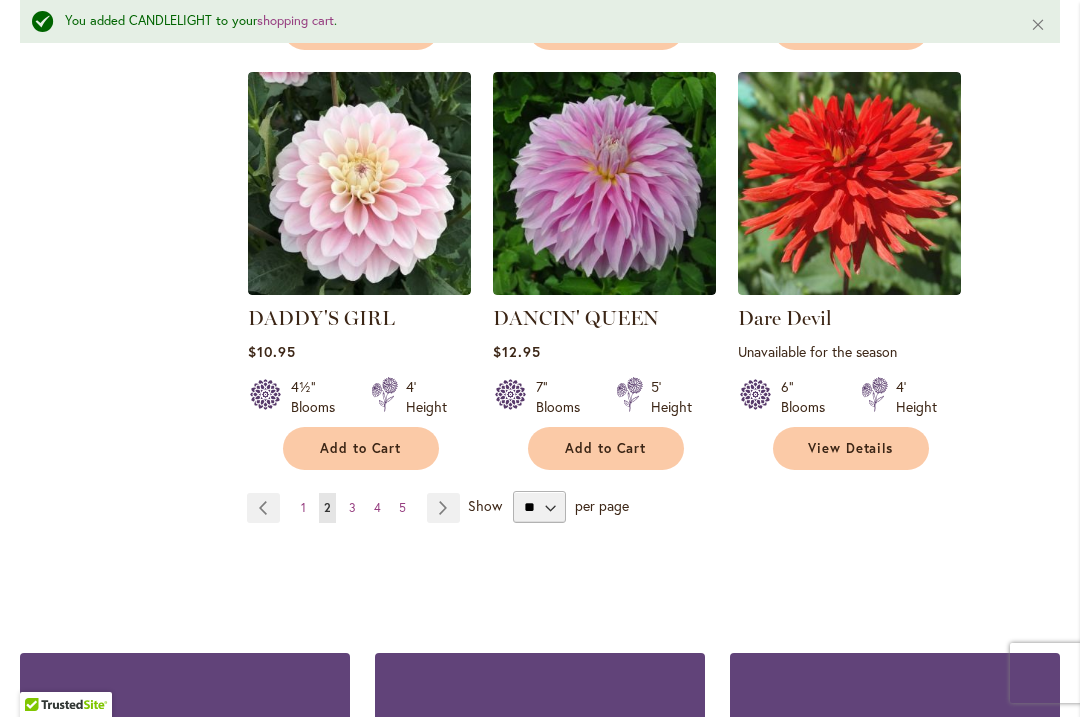 scroll, scrollTop: 6936, scrollLeft: 0, axis: vertical 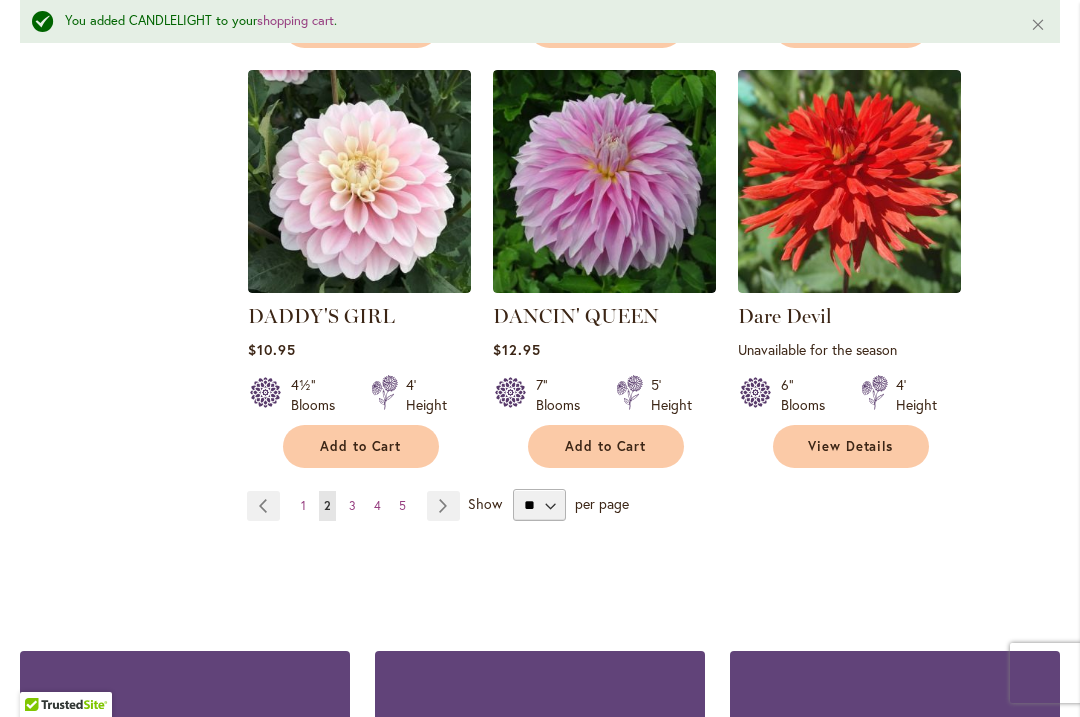 click on "Page
3" at bounding box center [352, 506] 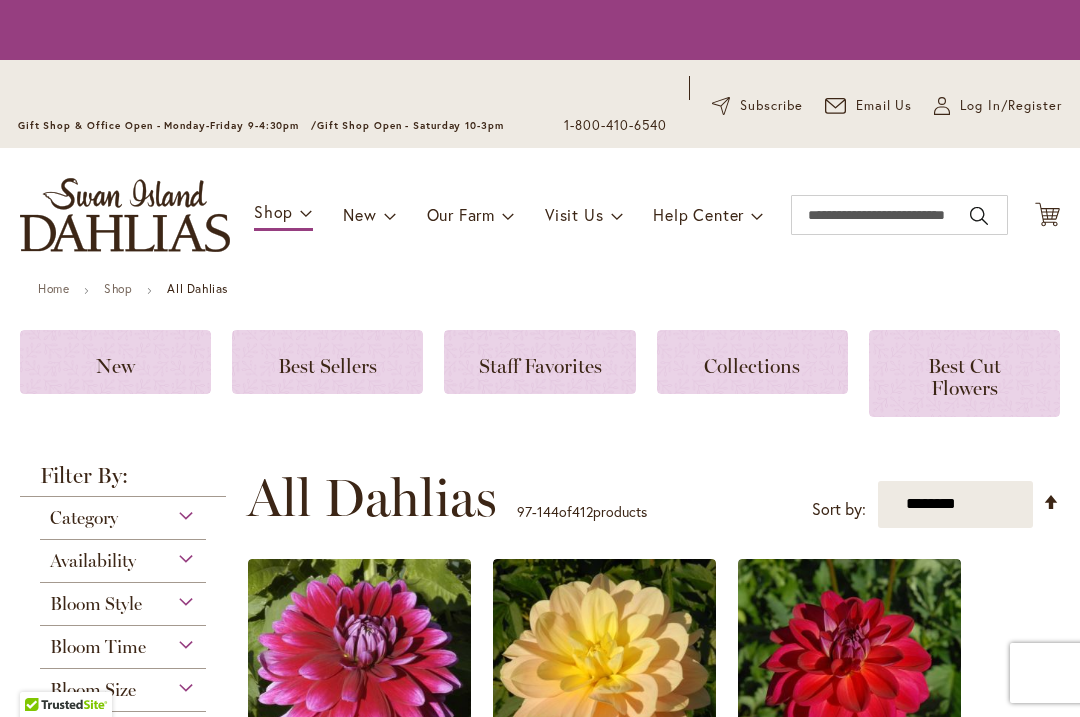 scroll, scrollTop: 0, scrollLeft: 0, axis: both 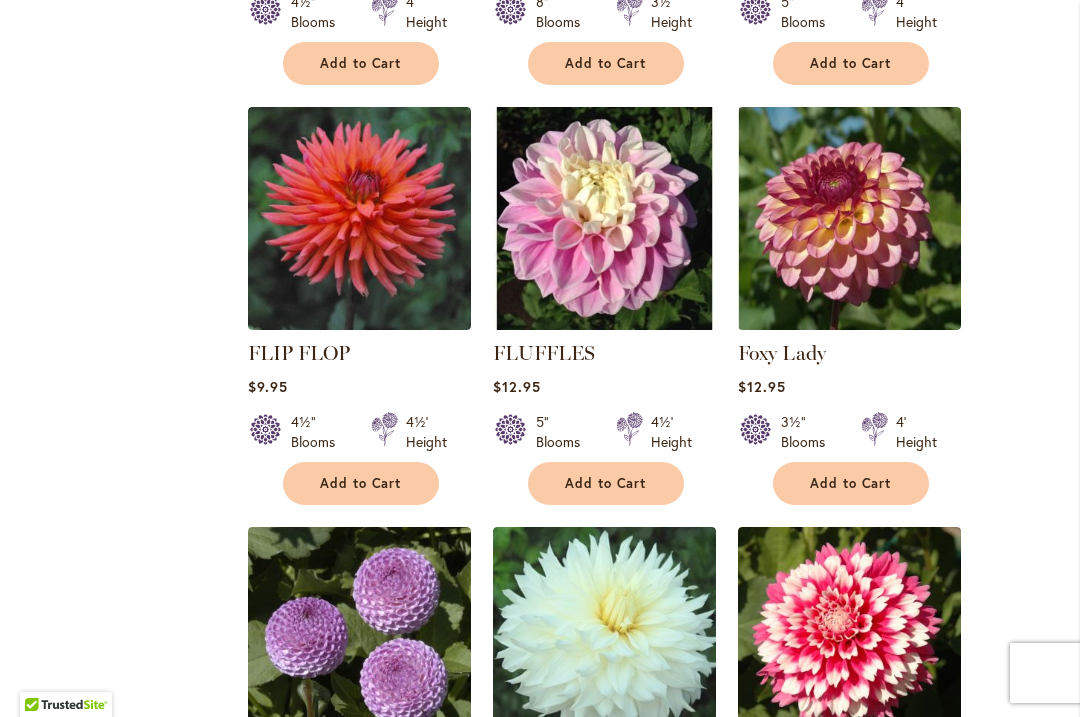 click on "Add to Cart" at bounding box center [361, 483] 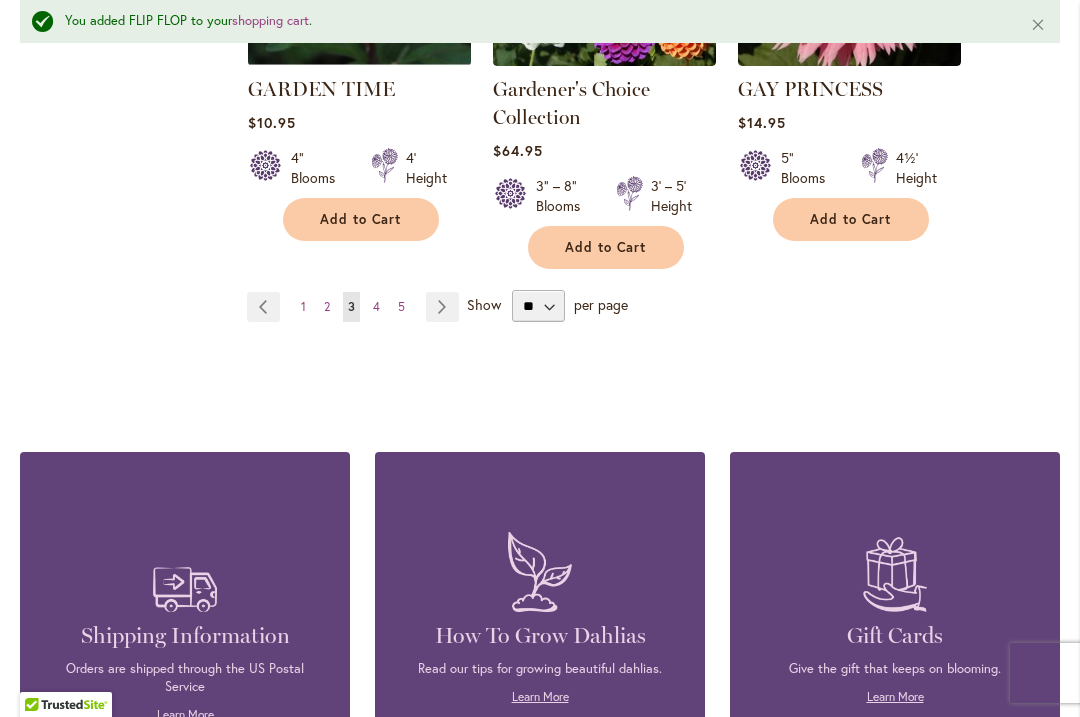 scroll, scrollTop: 7184, scrollLeft: 0, axis: vertical 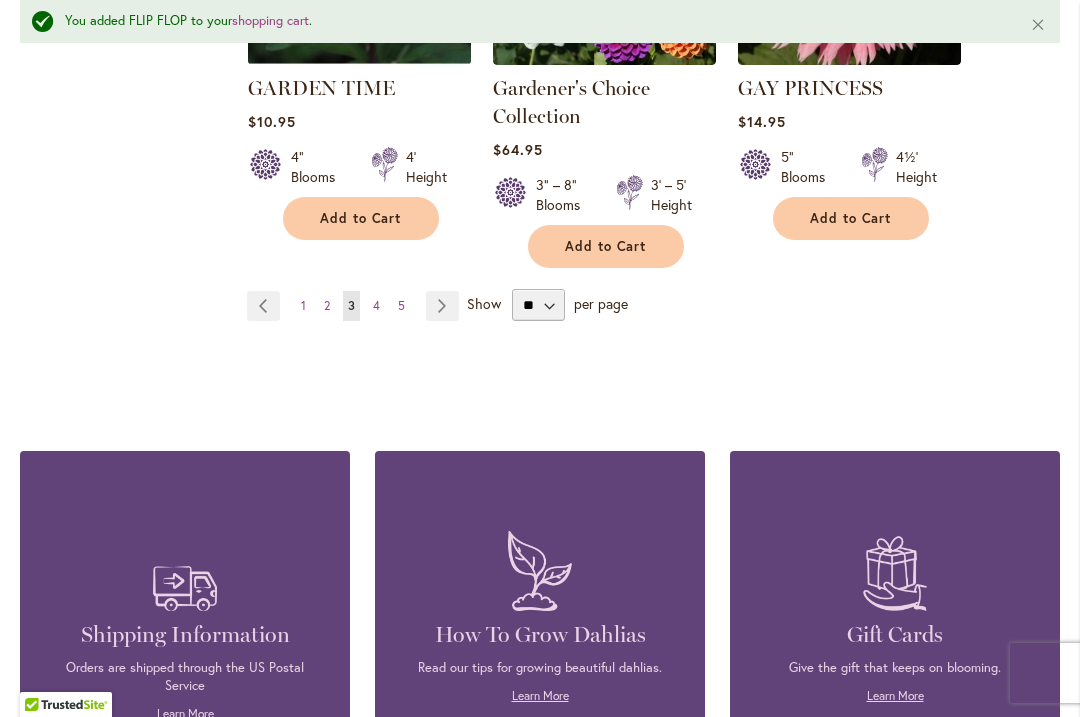click on "Page
4" at bounding box center [376, 306] 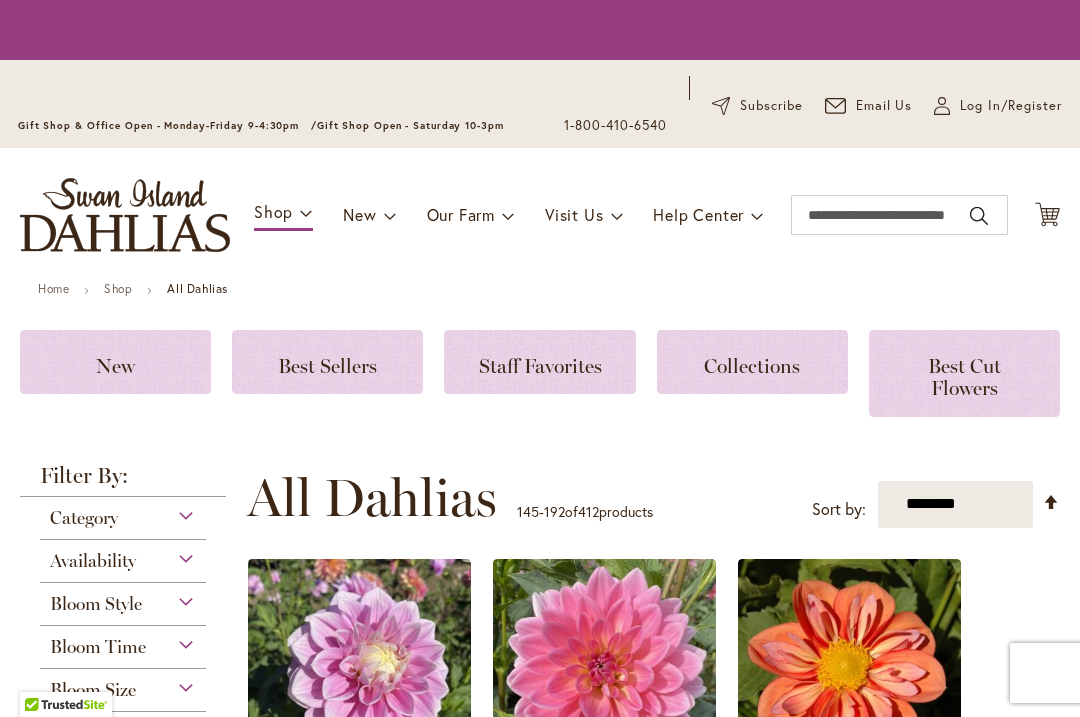 scroll, scrollTop: 0, scrollLeft: 0, axis: both 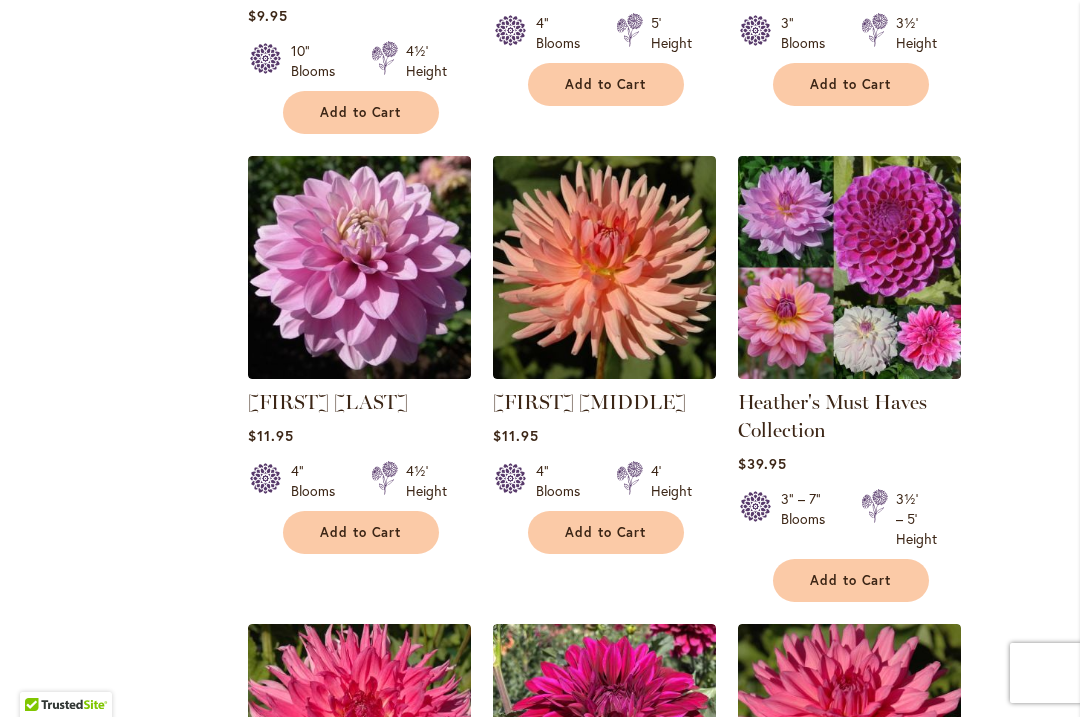 click on "Add to Cart" at bounding box center (606, 532) 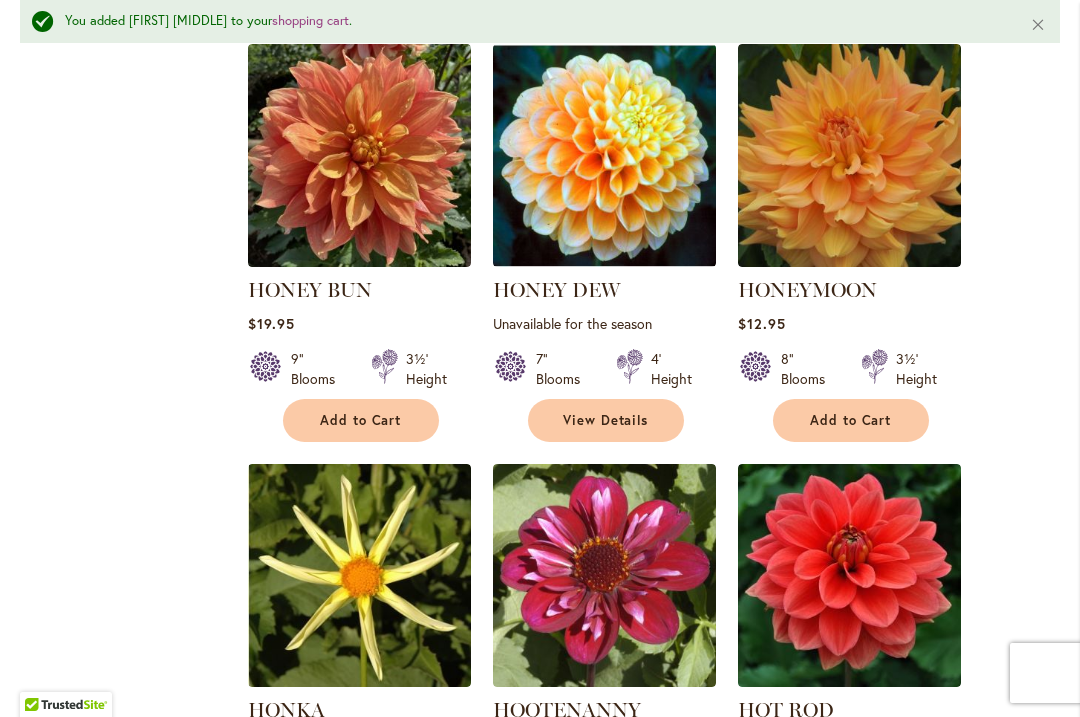 scroll, scrollTop: 5344, scrollLeft: 0, axis: vertical 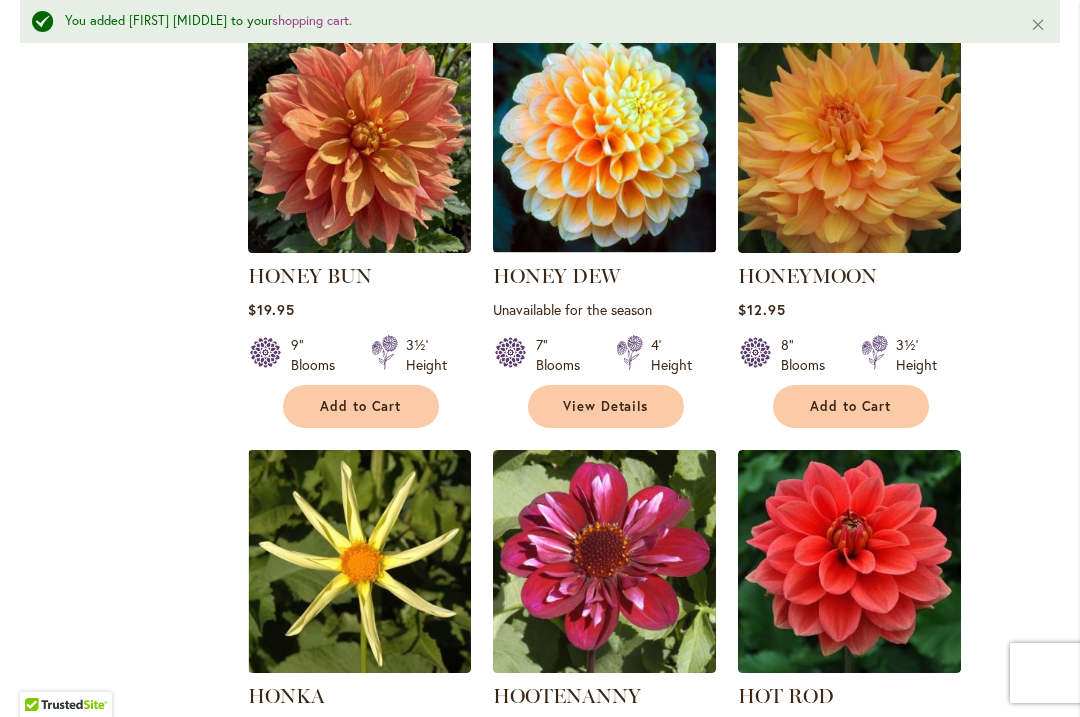 click on "Add to Cart" at bounding box center (851, 406) 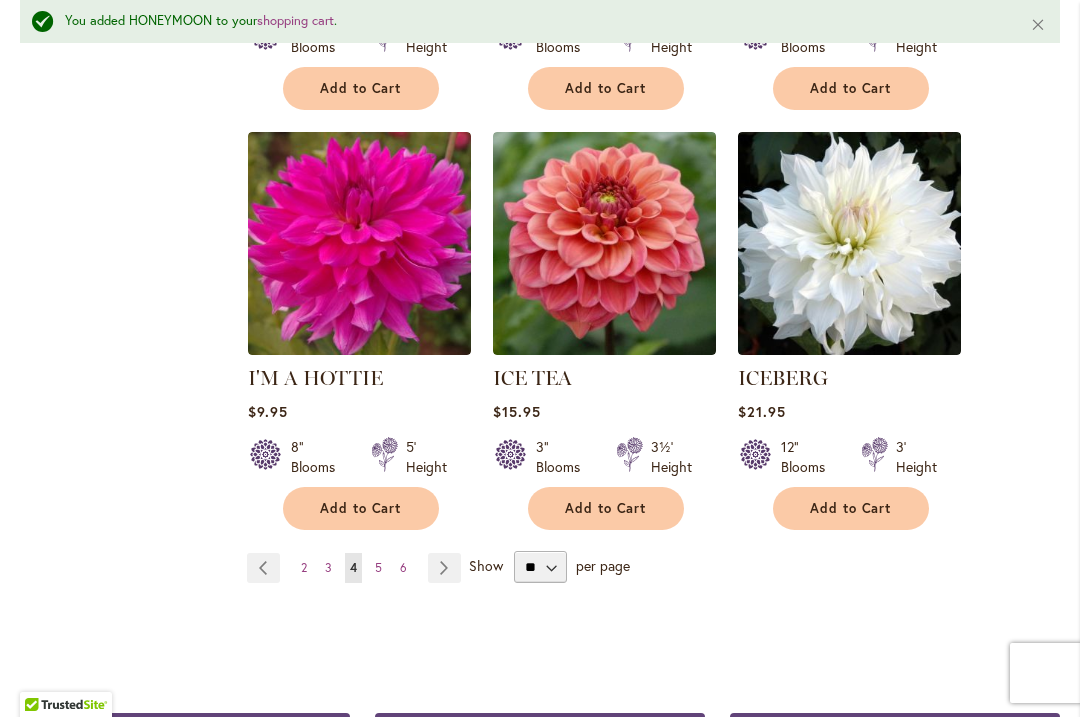 scroll, scrollTop: 6928, scrollLeft: 0, axis: vertical 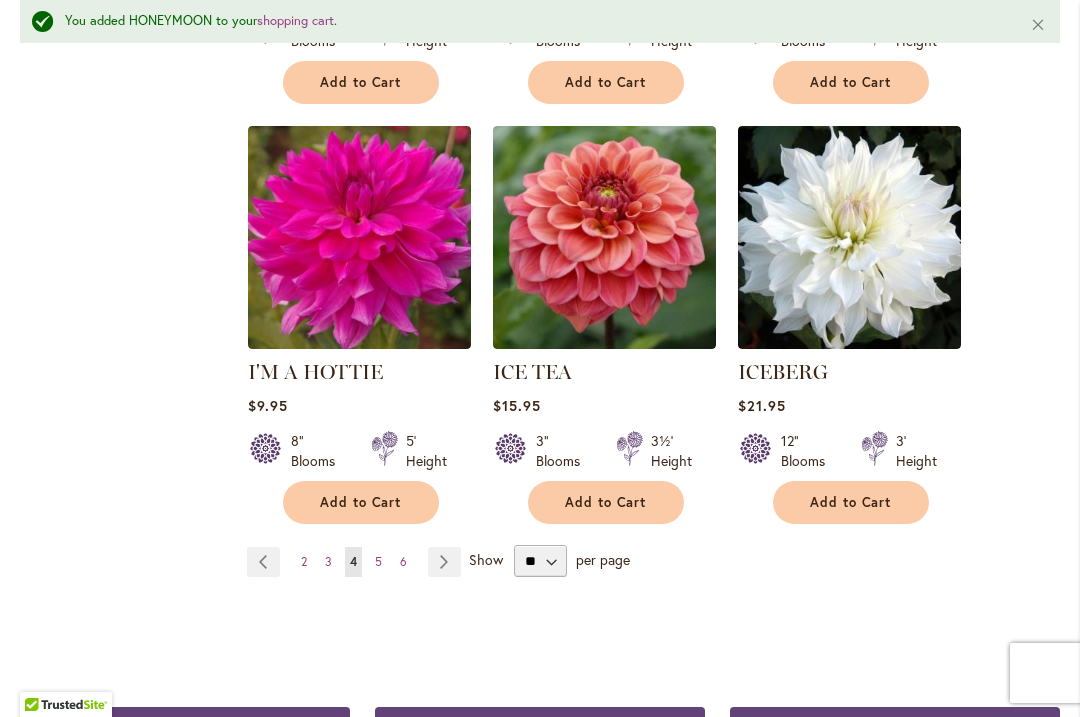 click on "Page
5" at bounding box center [378, 562] 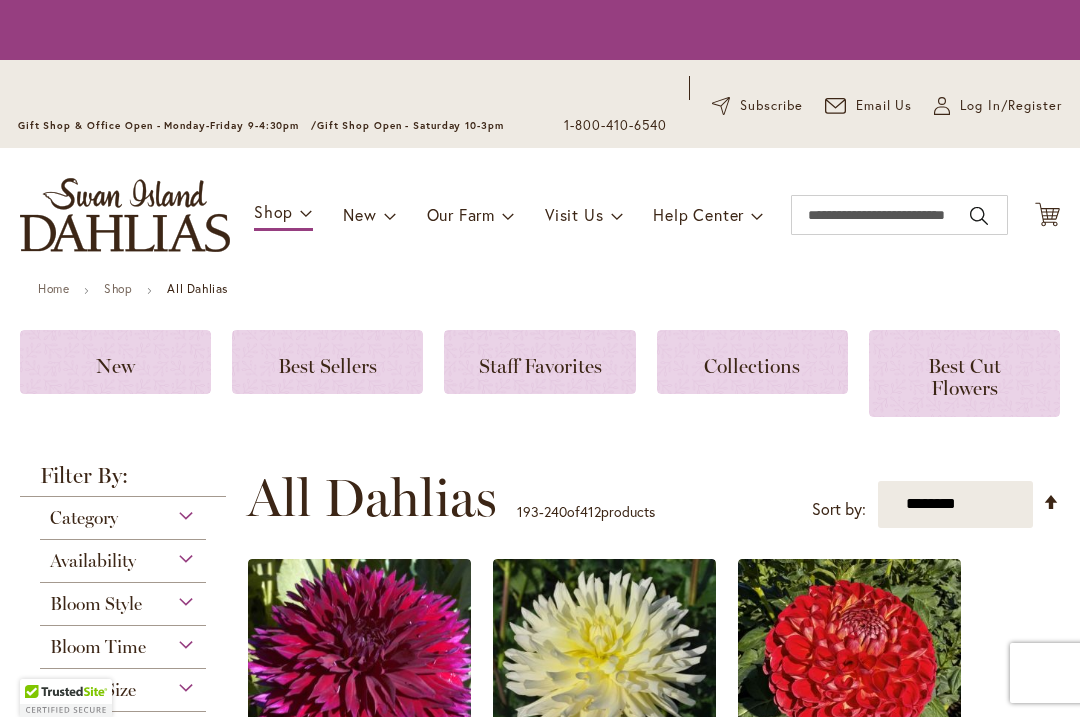 scroll, scrollTop: 0, scrollLeft: 0, axis: both 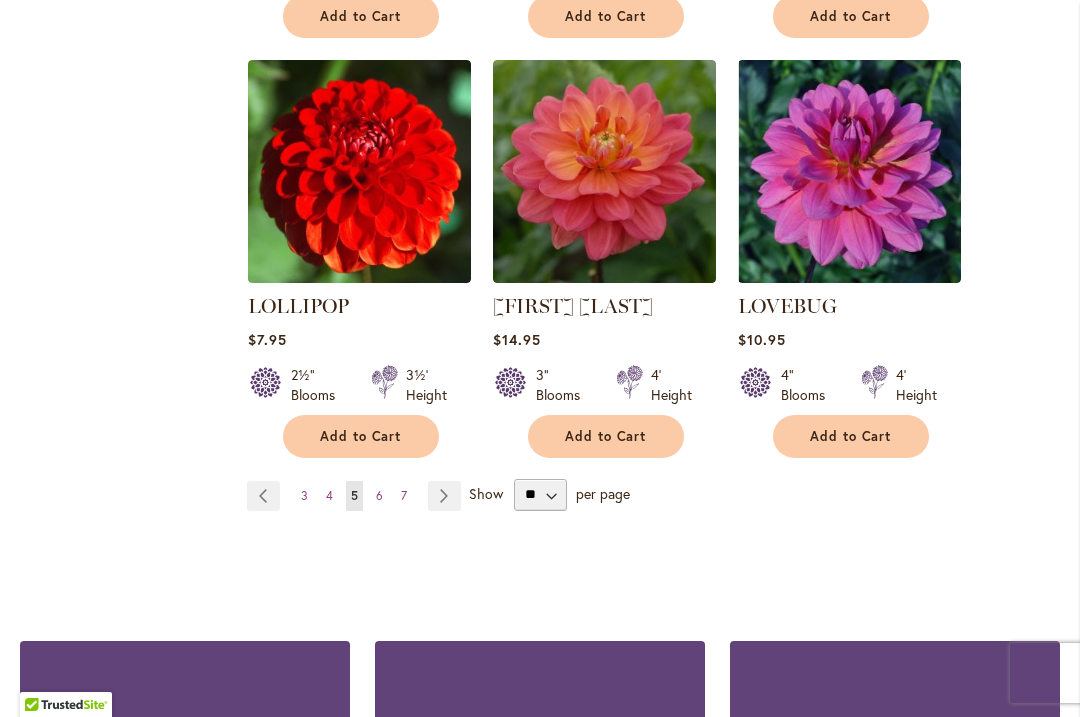 click on "Page
6" at bounding box center [379, 496] 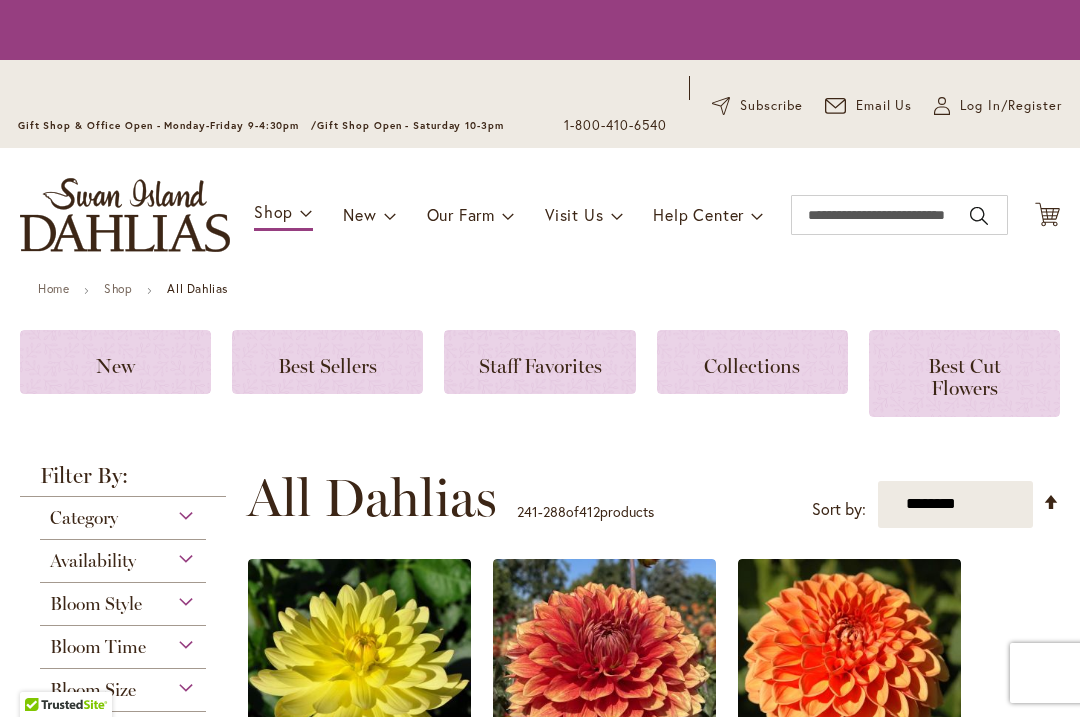 scroll, scrollTop: 0, scrollLeft: 0, axis: both 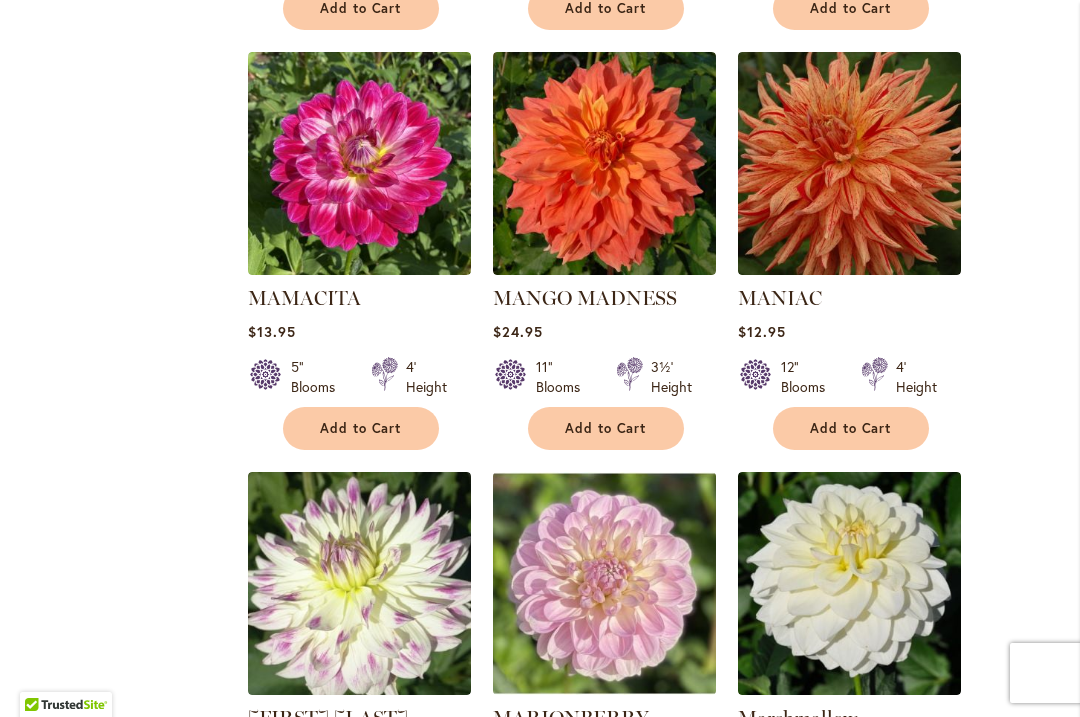 click on "Add to Cart" at bounding box center (851, 428) 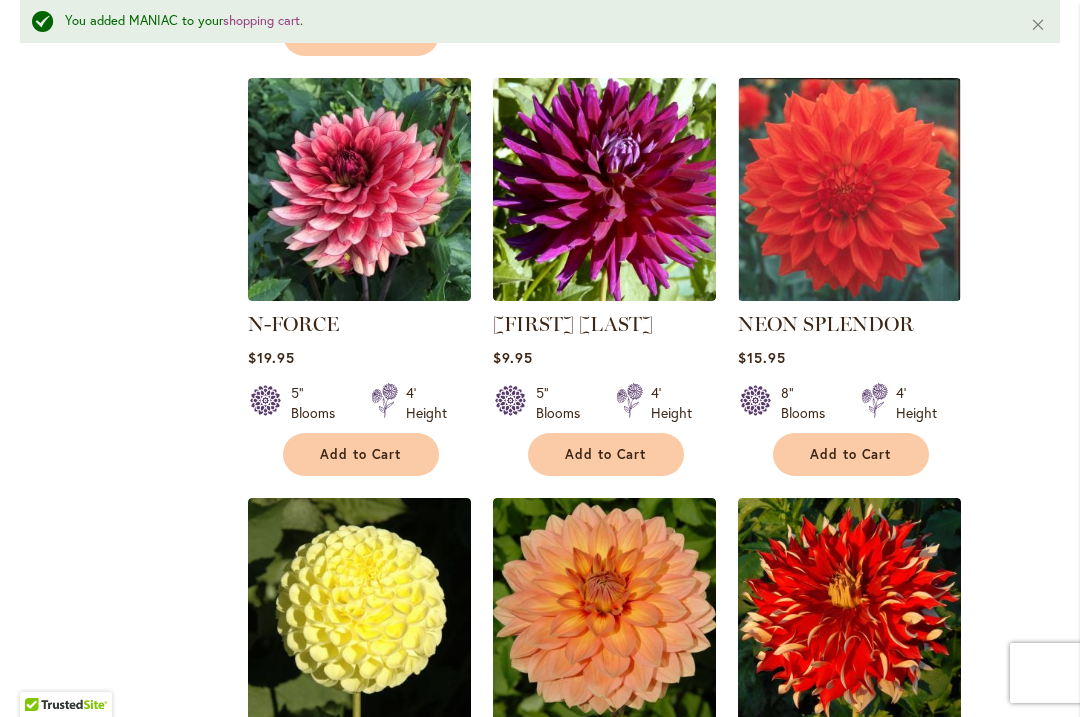 scroll, scrollTop: 6091, scrollLeft: 0, axis: vertical 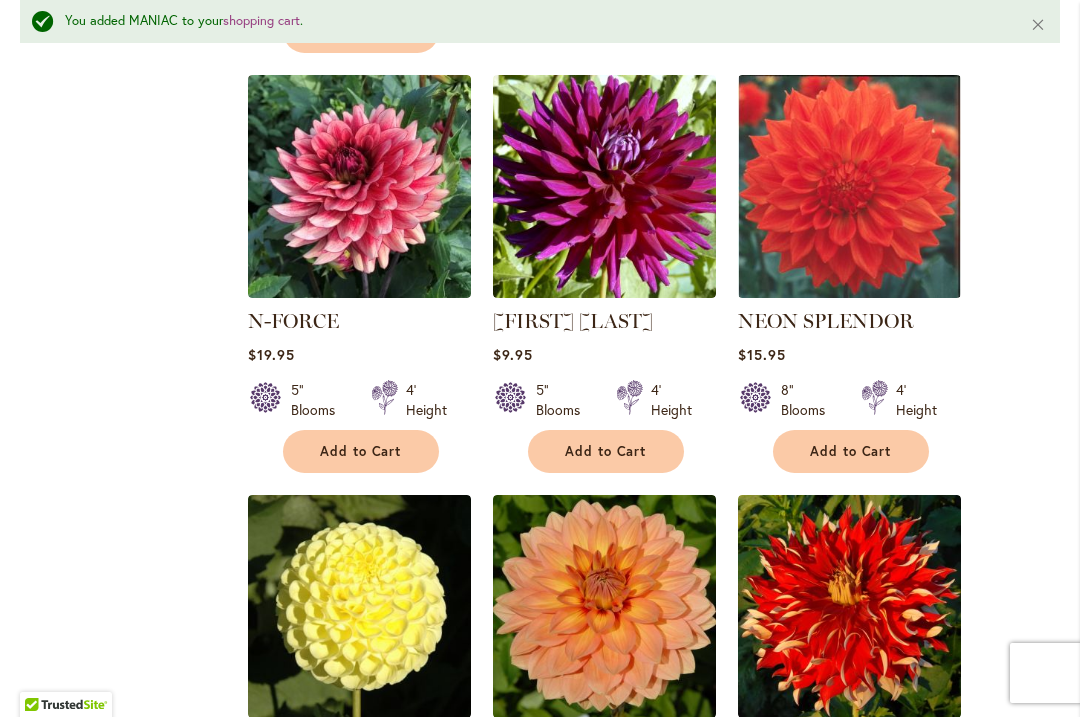 click on "Add to Cart" at bounding box center (851, 451) 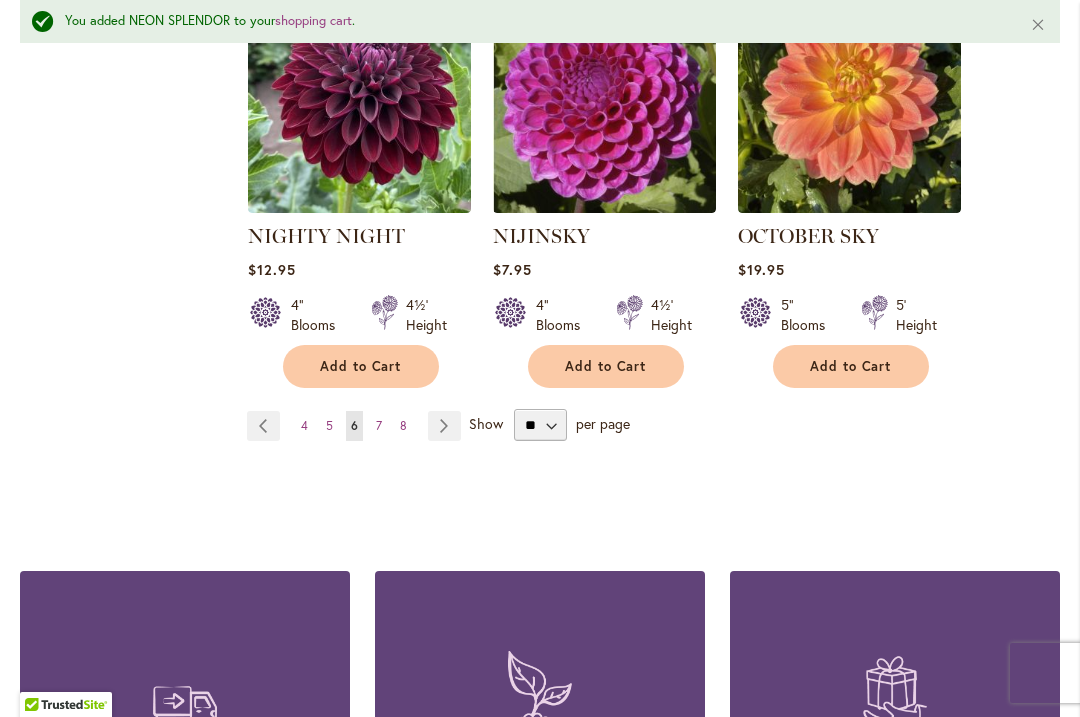 scroll, scrollTop: 7019, scrollLeft: 0, axis: vertical 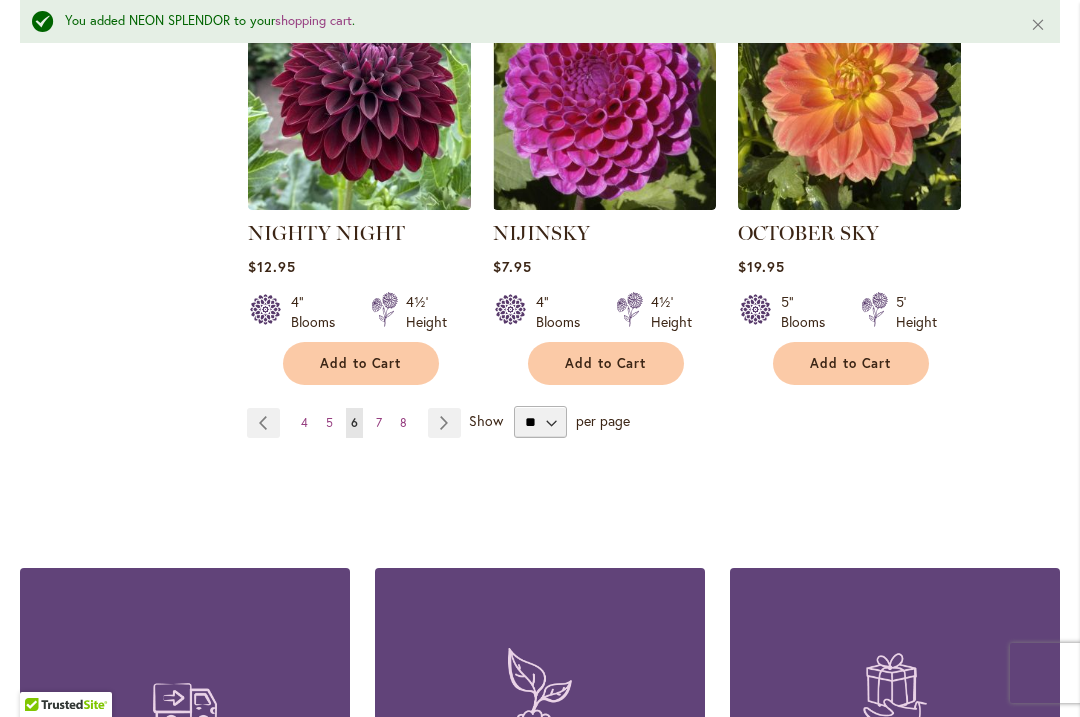 click on "Page
7" at bounding box center [379, 423] 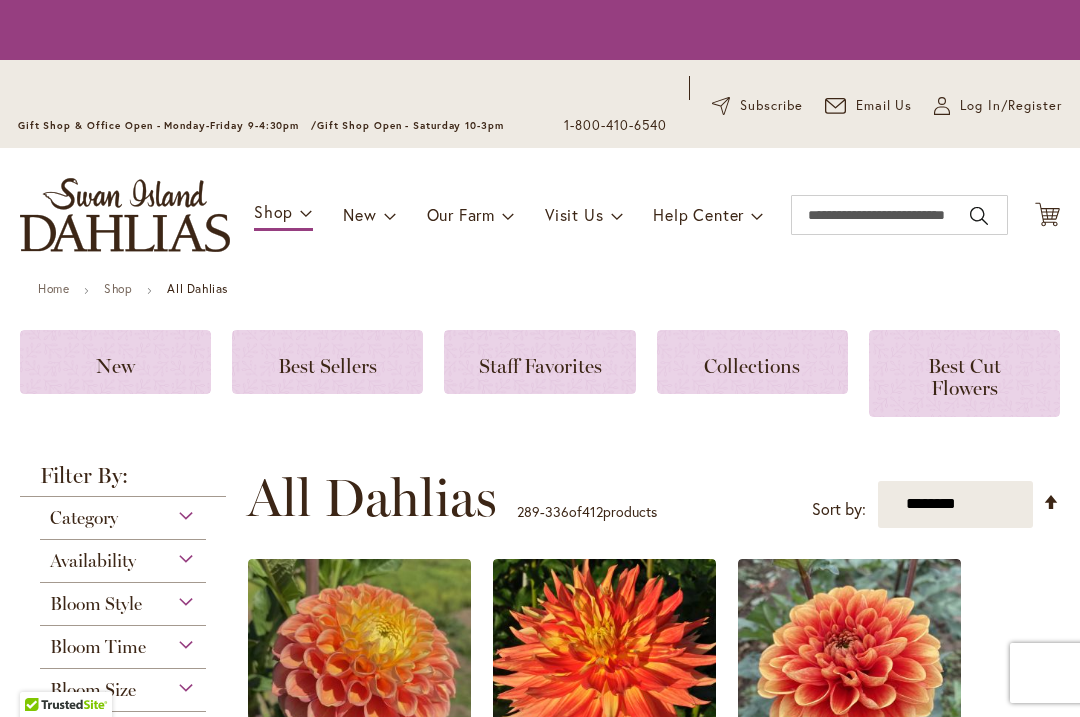 scroll, scrollTop: 0, scrollLeft: 0, axis: both 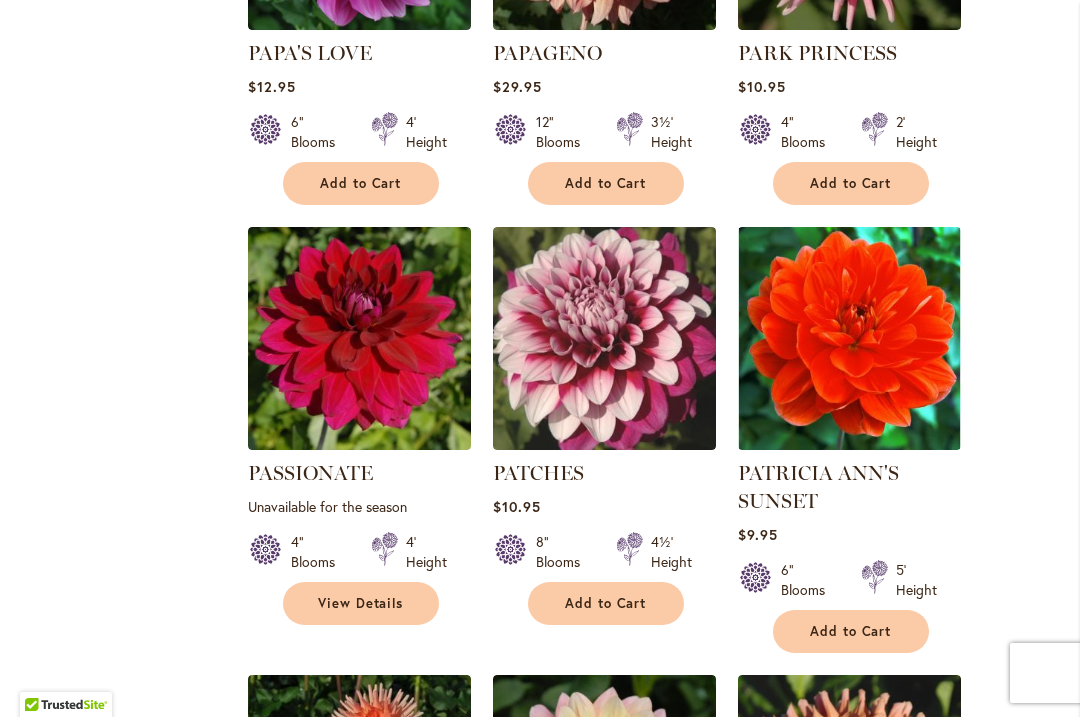 click on "Add to Cart" at bounding box center [851, 631] 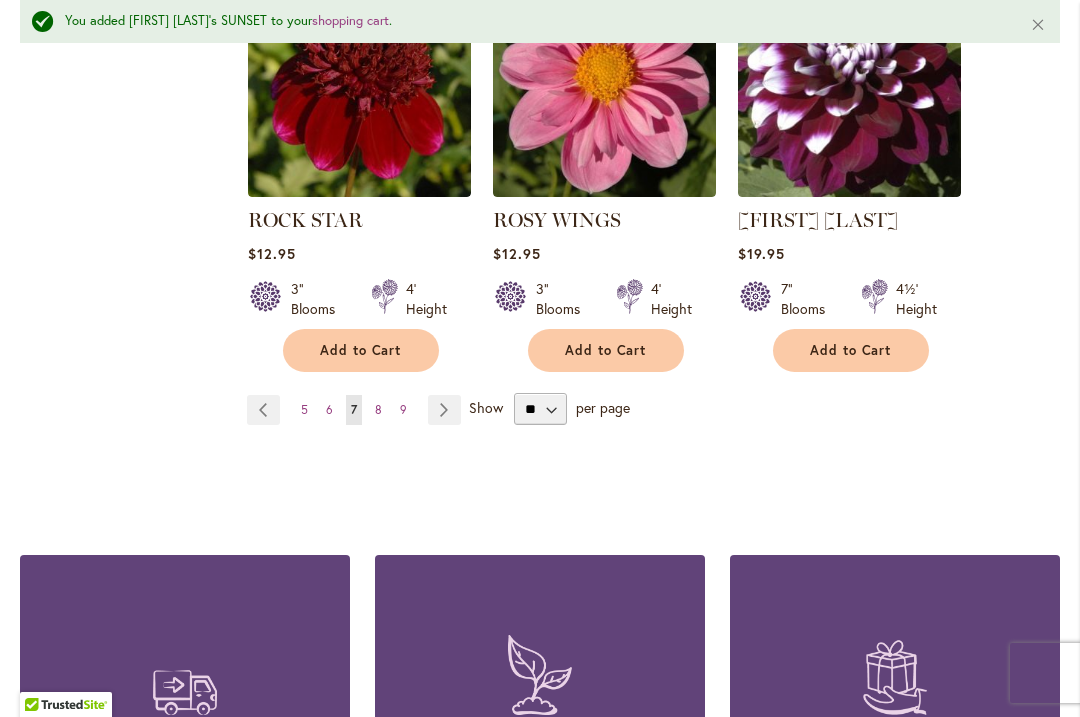 scroll, scrollTop: 7089, scrollLeft: 0, axis: vertical 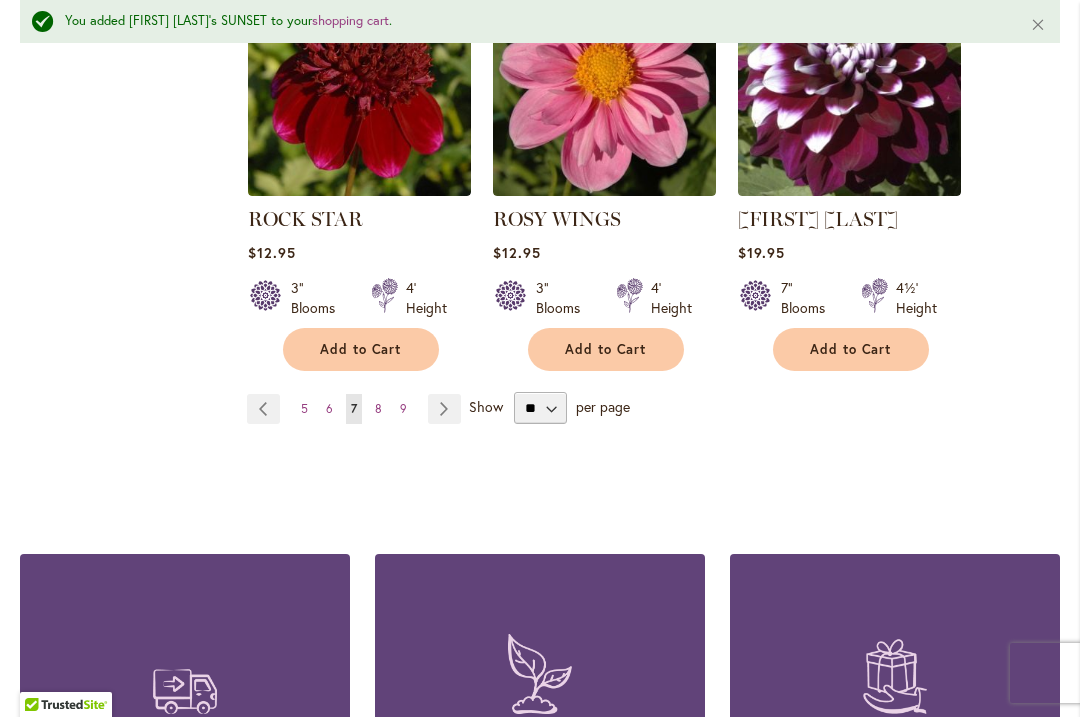 click on "Page
8" at bounding box center (378, 409) 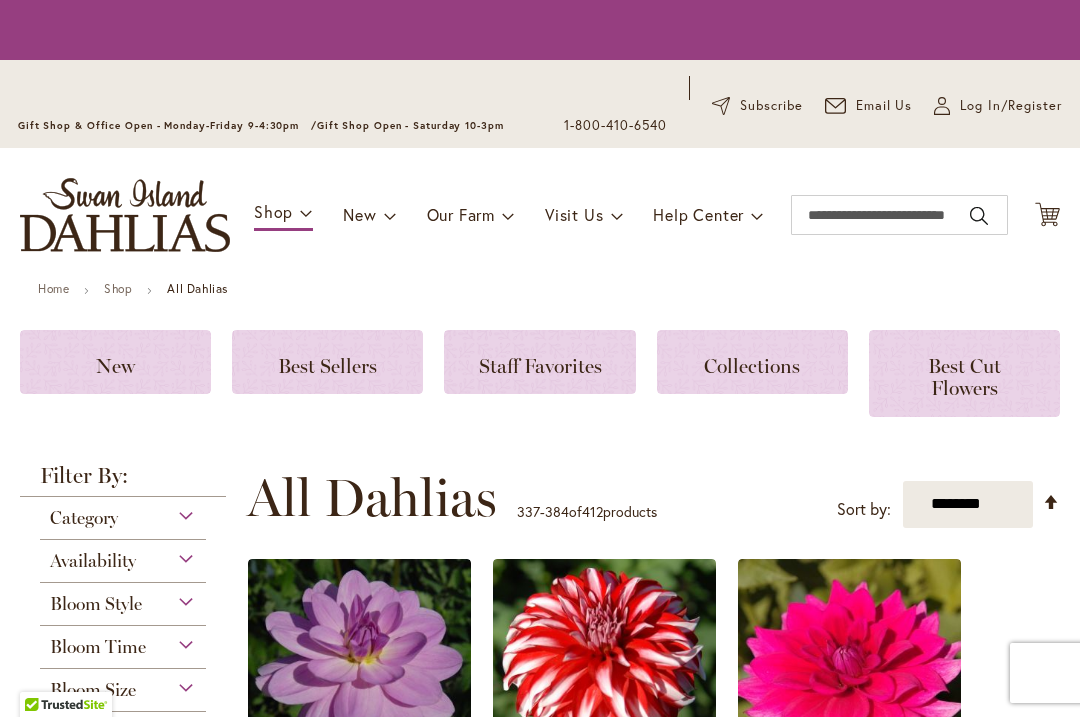 scroll, scrollTop: 0, scrollLeft: 0, axis: both 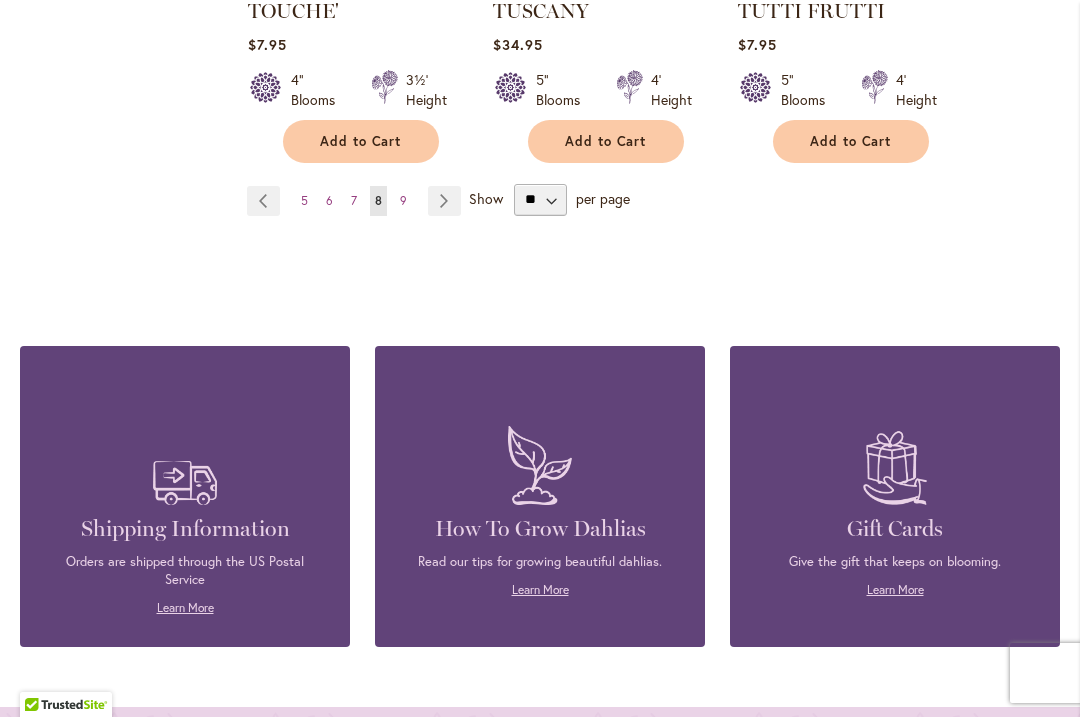 click on "Page
9" at bounding box center (403, 201) 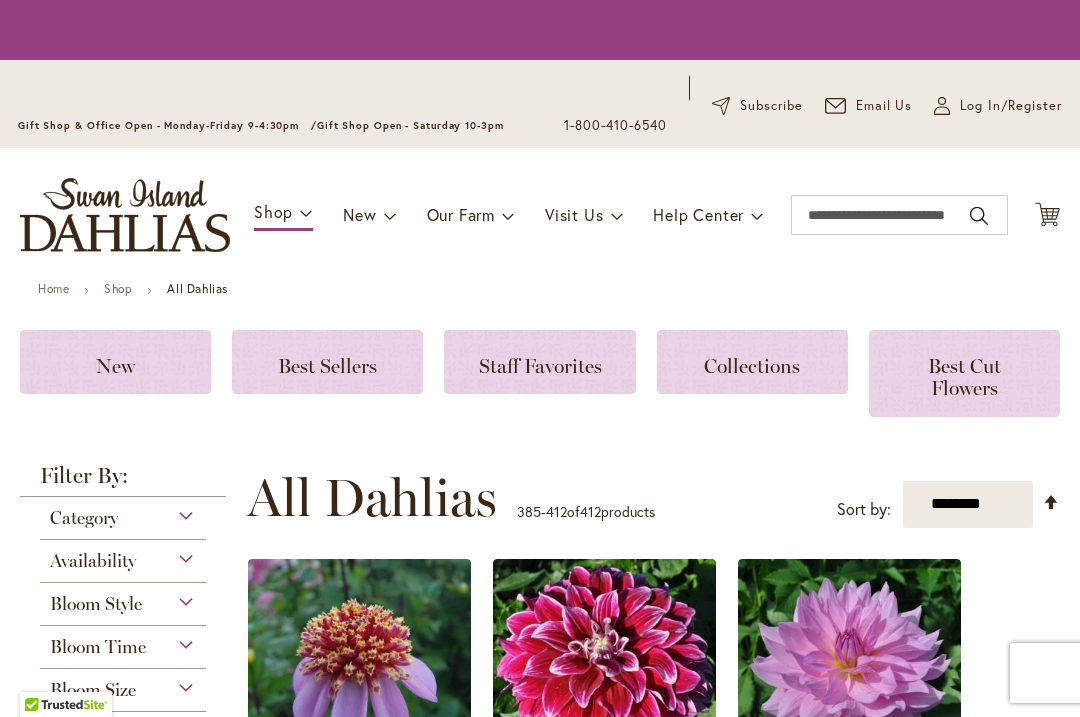 scroll, scrollTop: 0, scrollLeft: 0, axis: both 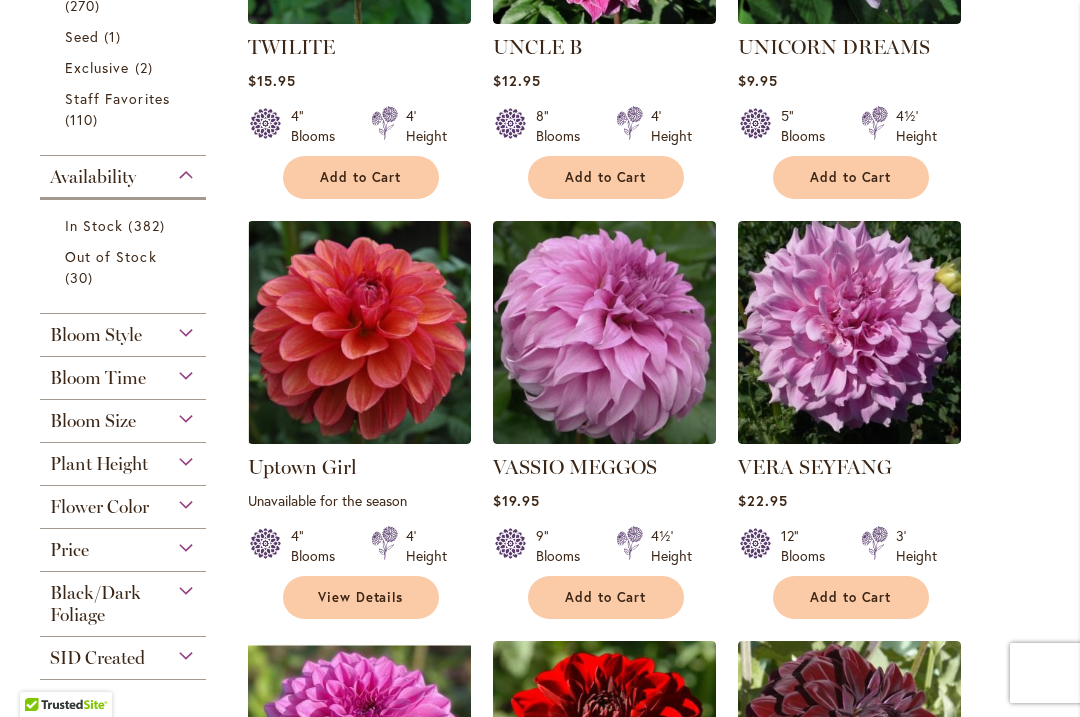 click on "Bloom Style" at bounding box center [96, 335] 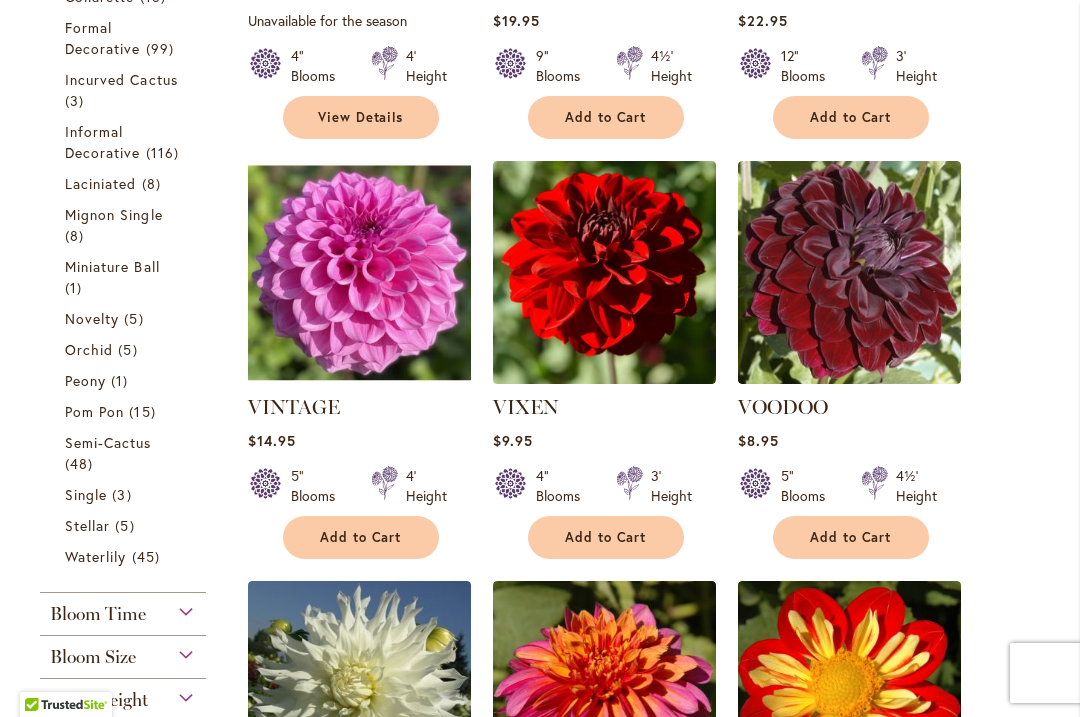 scroll, scrollTop: 1286, scrollLeft: 0, axis: vertical 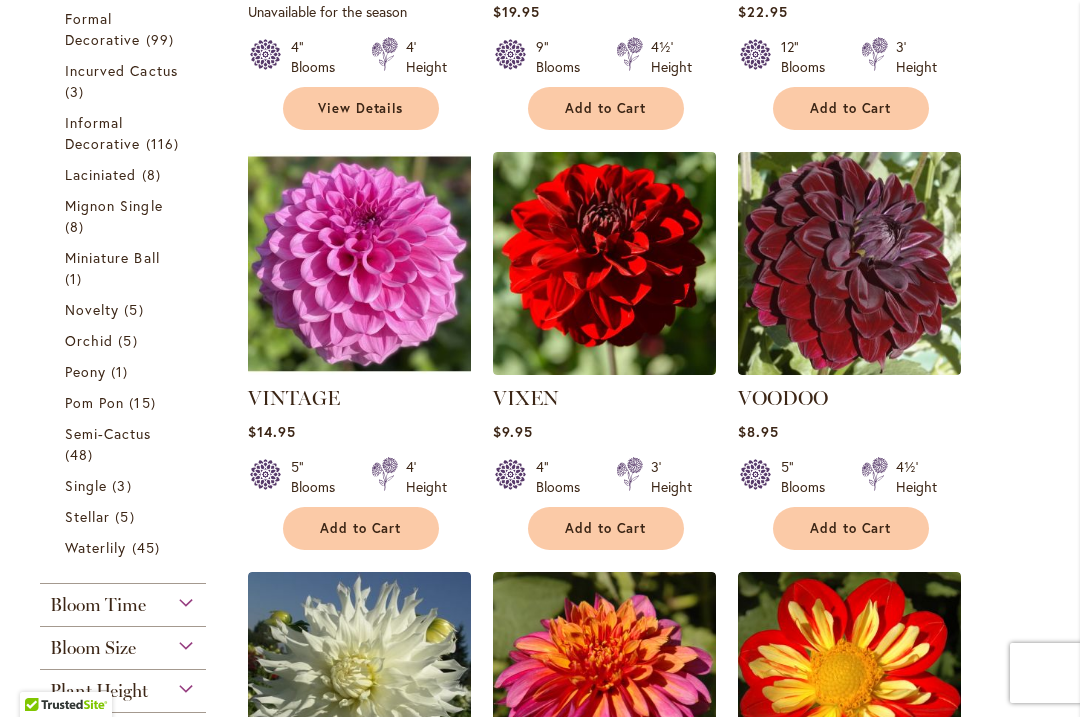 click on "Waterlily" at bounding box center [95, 547] 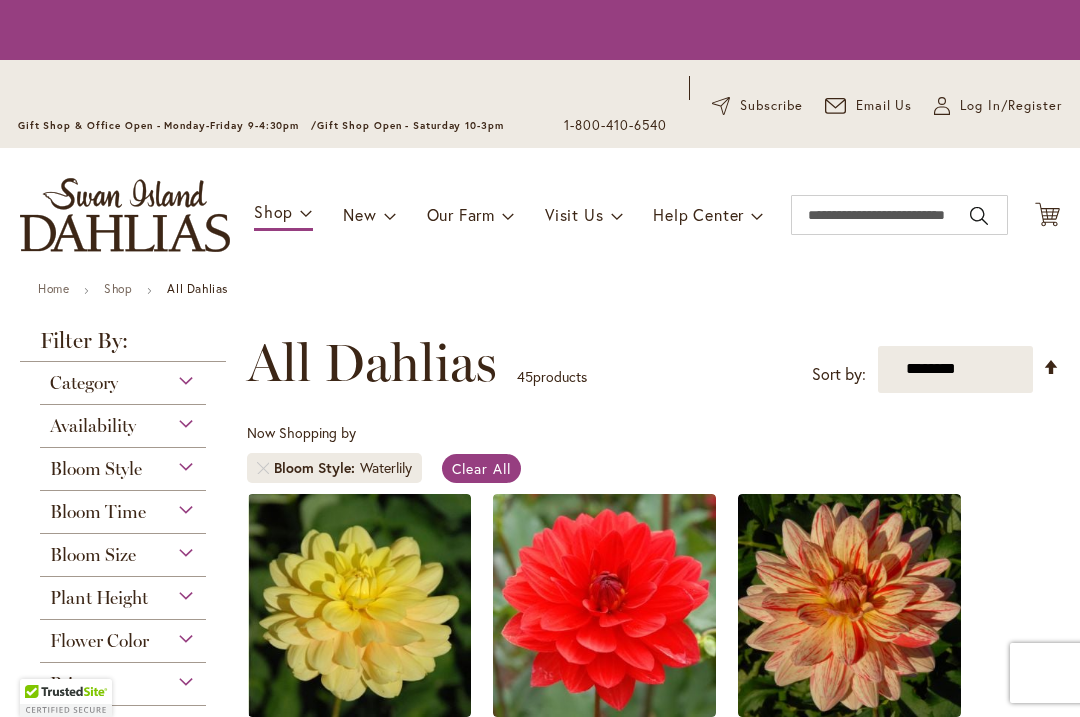 scroll, scrollTop: 0, scrollLeft: 0, axis: both 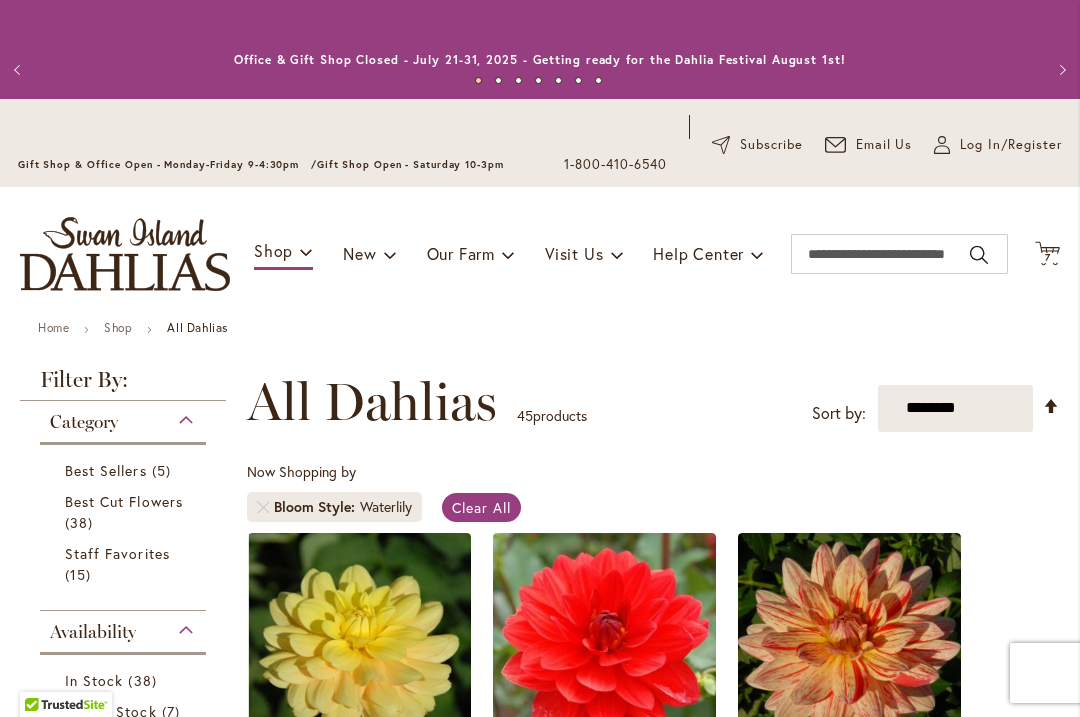 click on "7
7
items" at bounding box center [1048, 258] 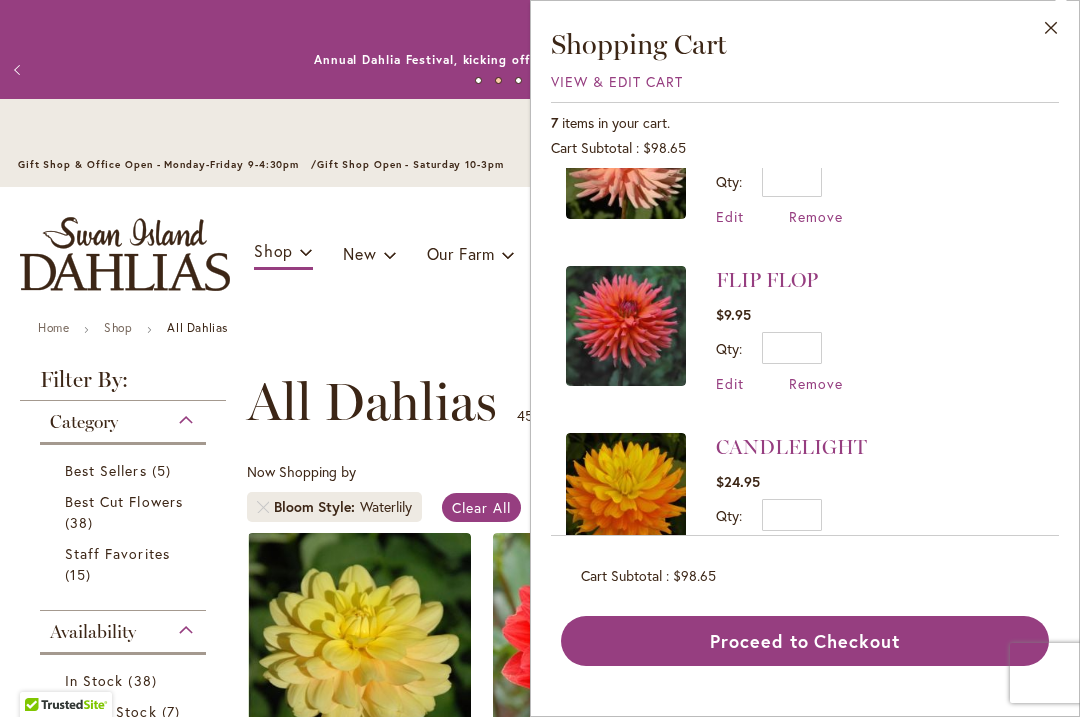 scroll, scrollTop: 751, scrollLeft: 0, axis: vertical 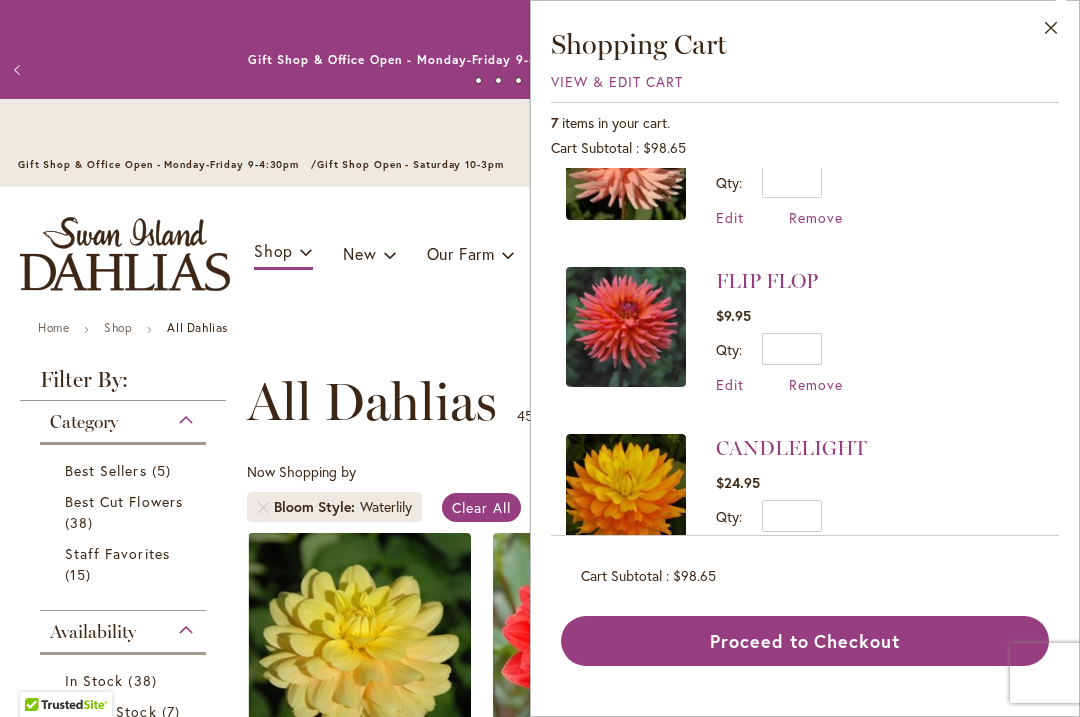 click on "Proceed to Checkout" at bounding box center [805, 641] 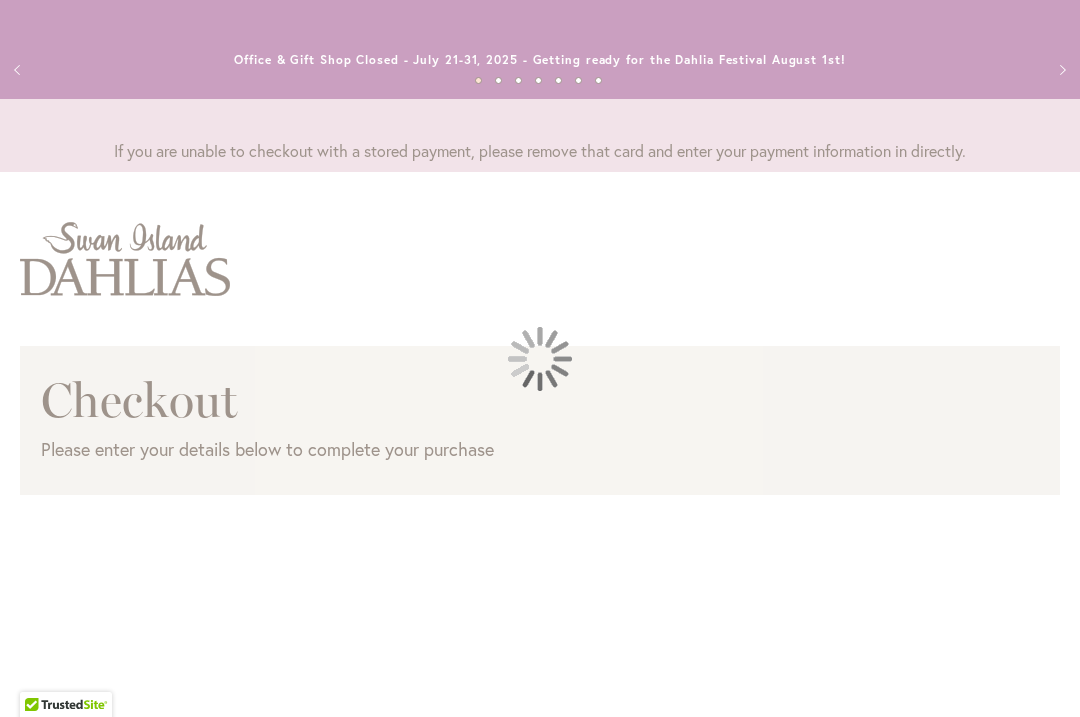 scroll, scrollTop: 0, scrollLeft: 0, axis: both 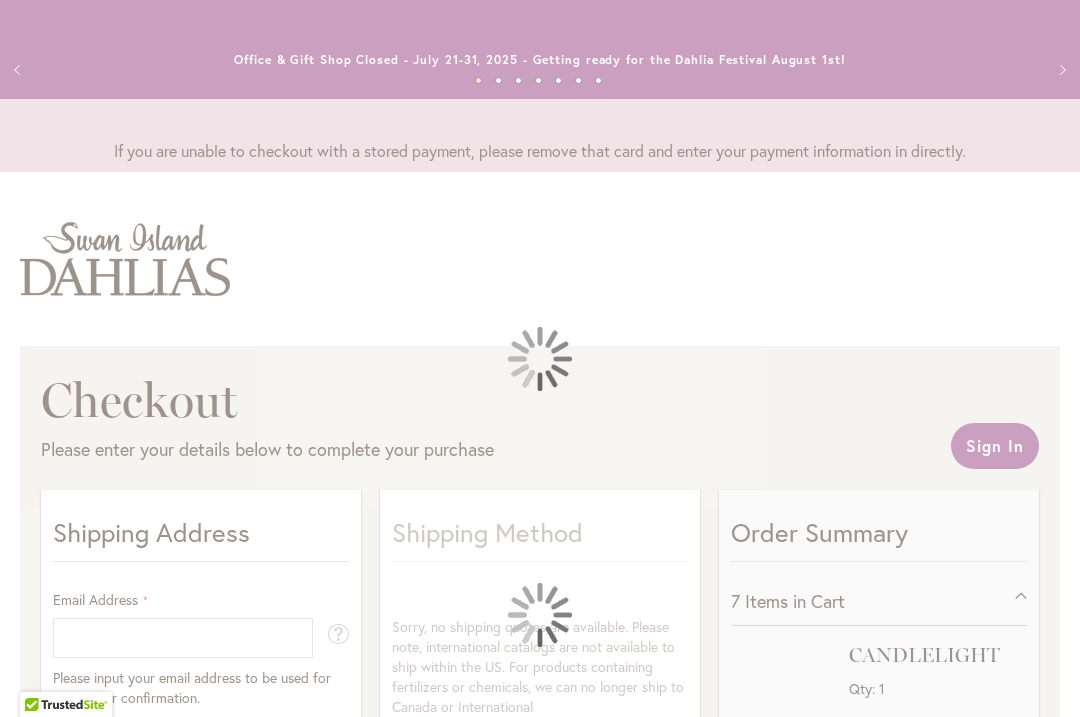select on "**" 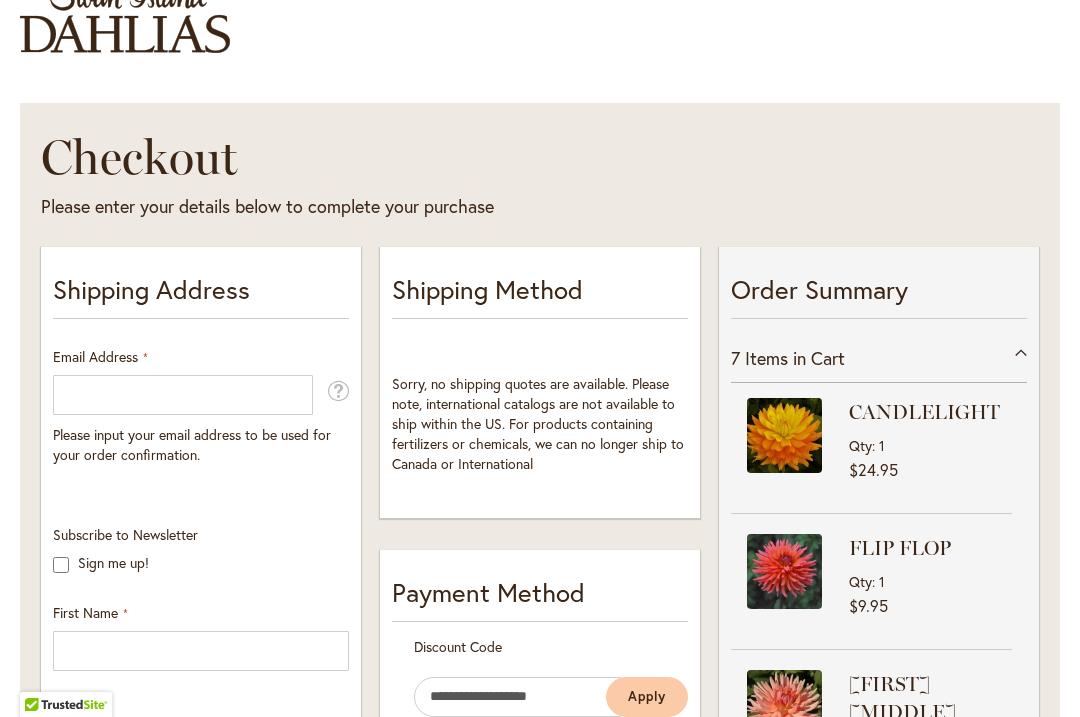 scroll, scrollTop: 244, scrollLeft: 0, axis: vertical 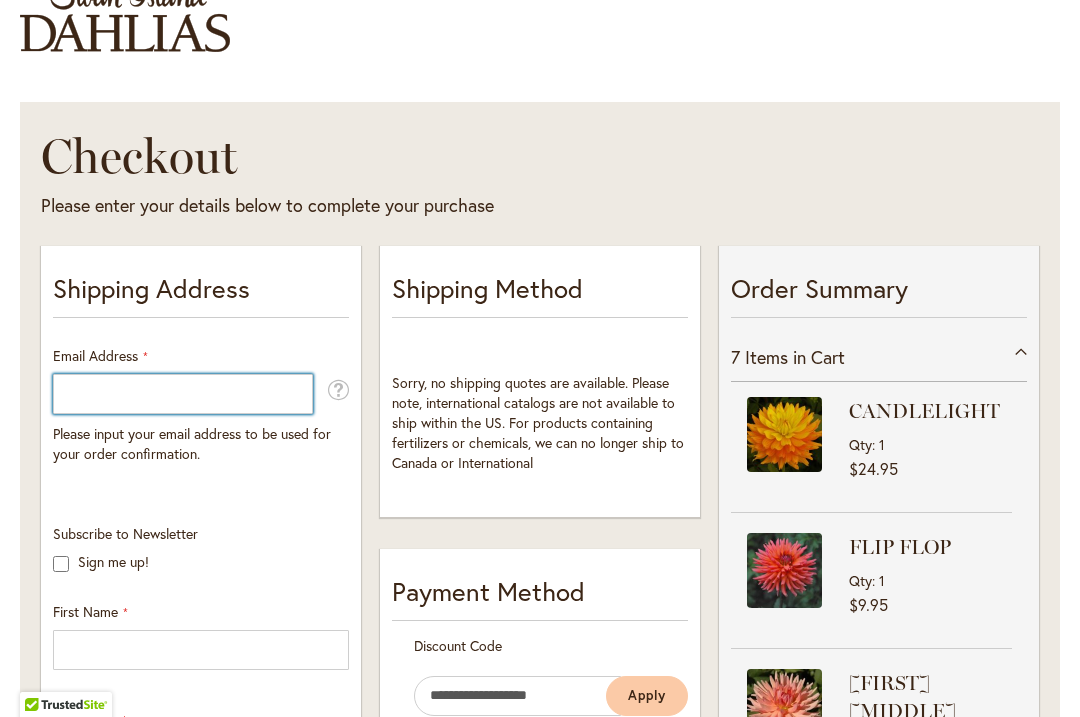 click on "Email Address" at bounding box center [183, 394] 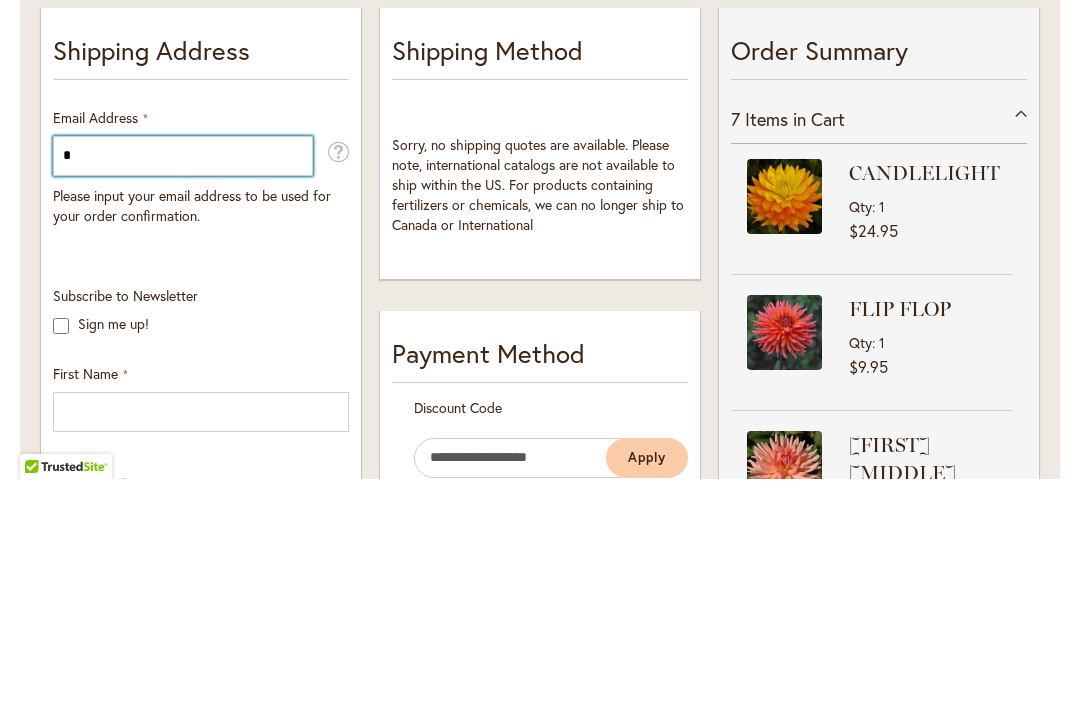 type on "**" 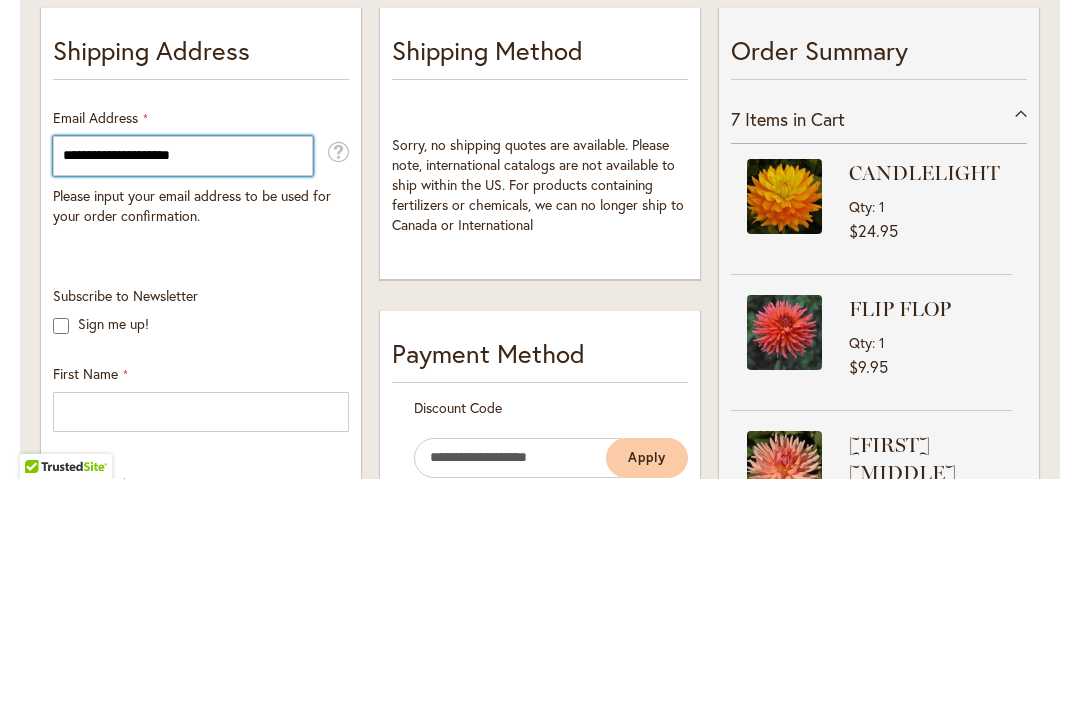 type on "**********" 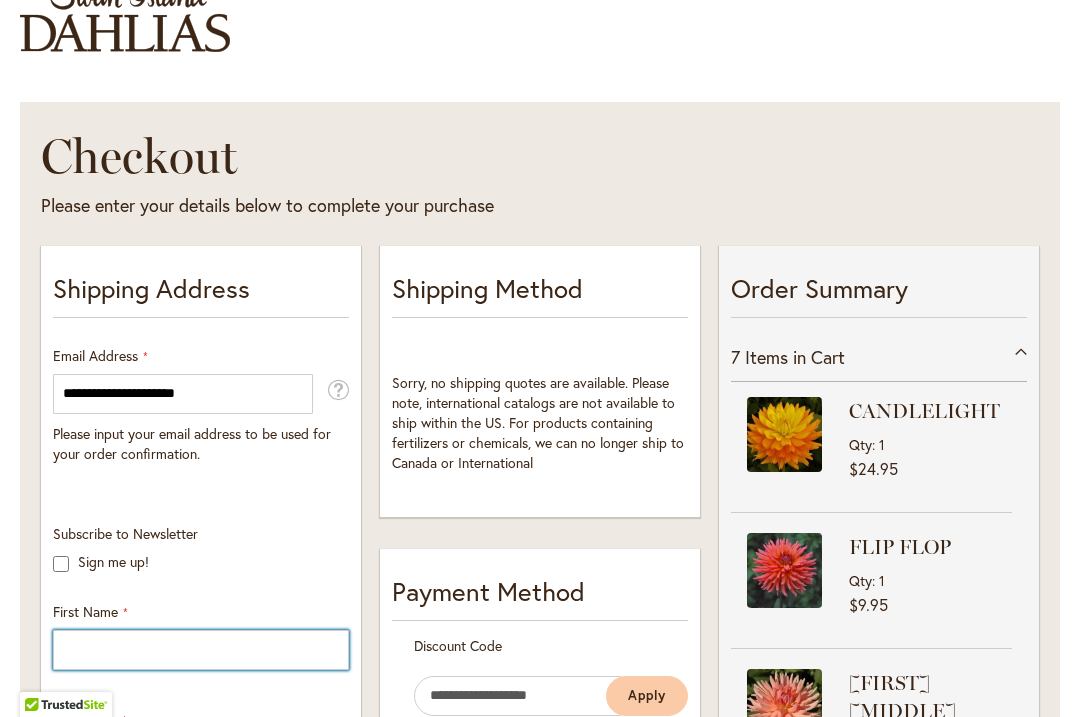 click on "First Name" at bounding box center (201, 650) 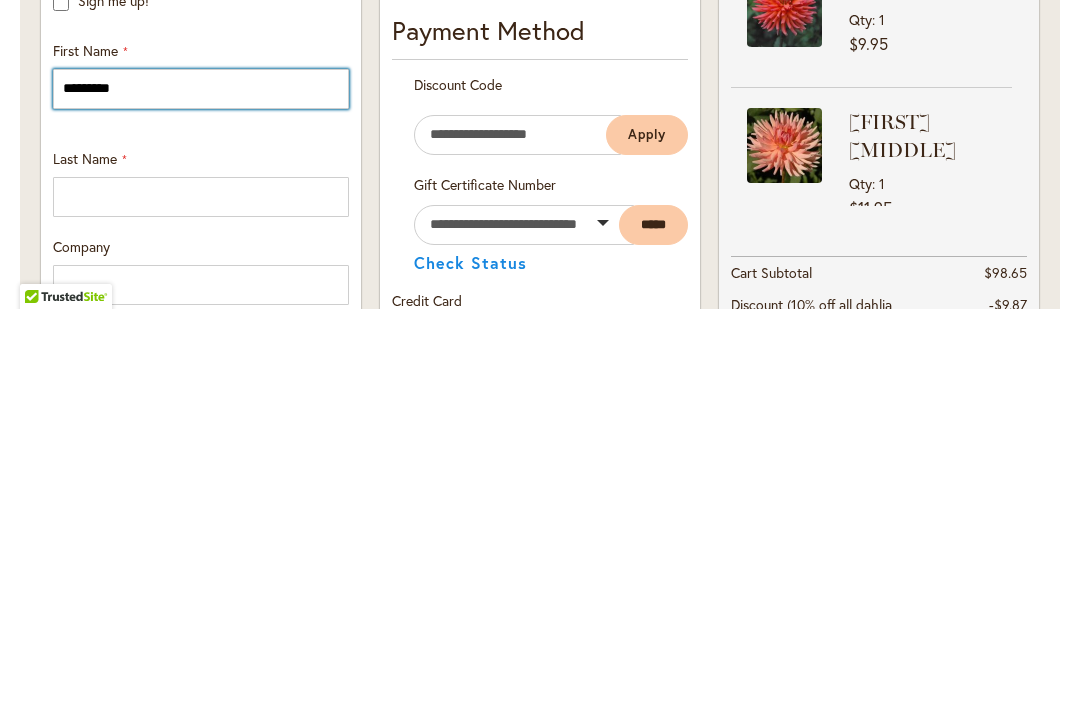 scroll, scrollTop: 399, scrollLeft: 0, axis: vertical 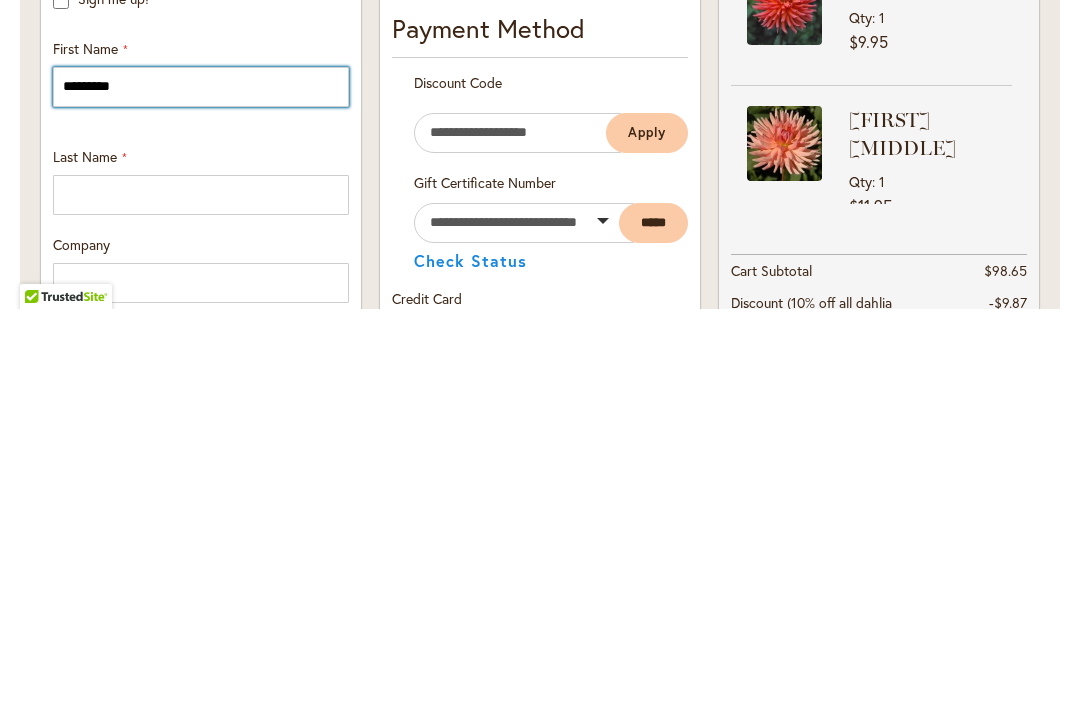 type on "********" 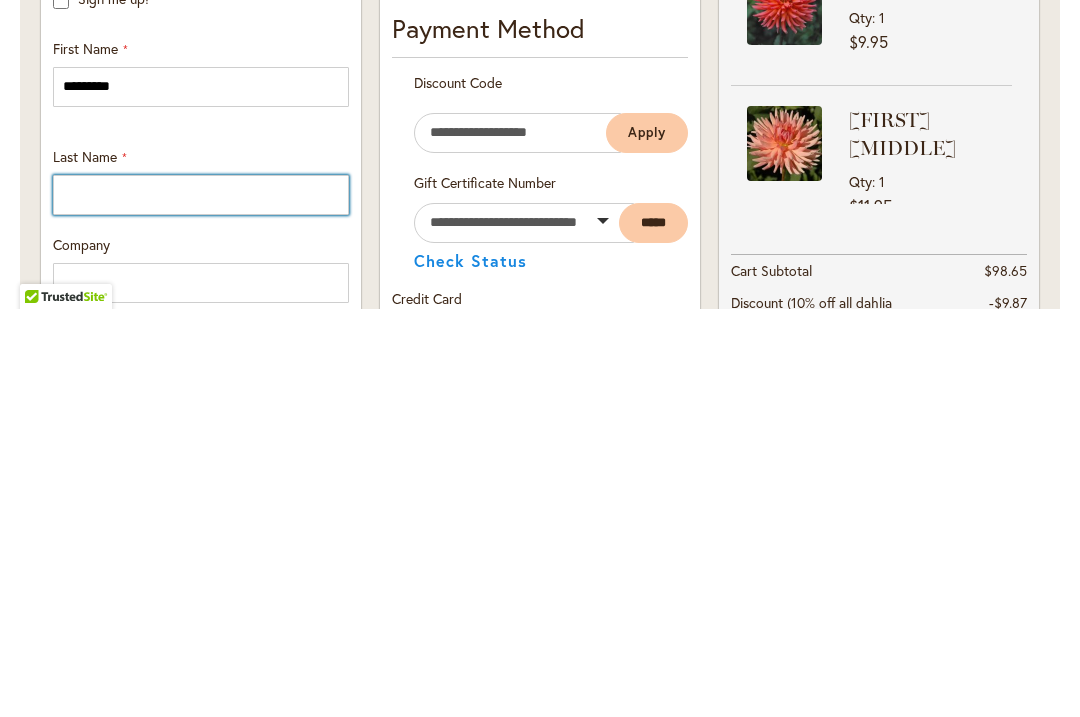 click on "Last Name" at bounding box center [201, 603] 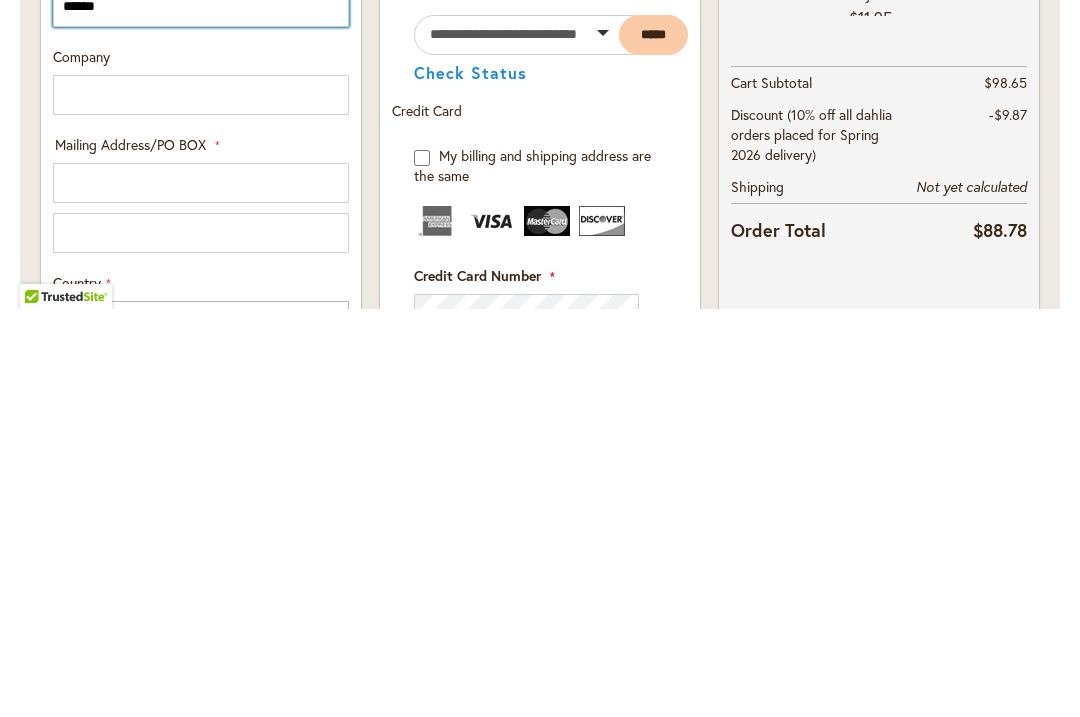 scroll, scrollTop: 590, scrollLeft: 0, axis: vertical 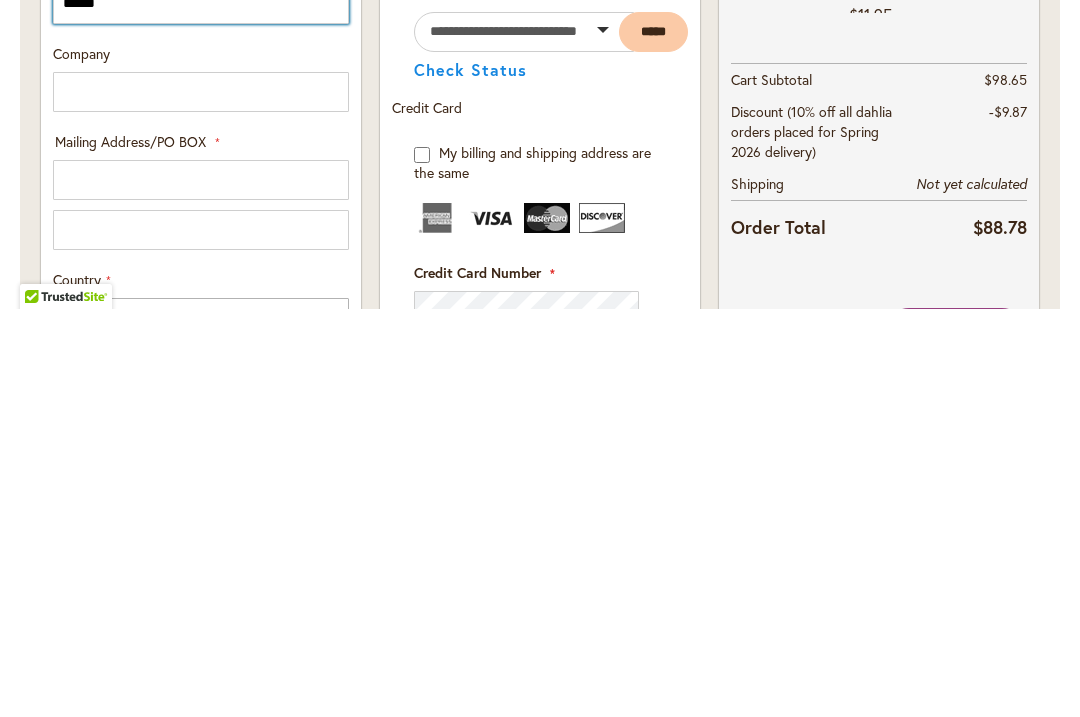 type on "******" 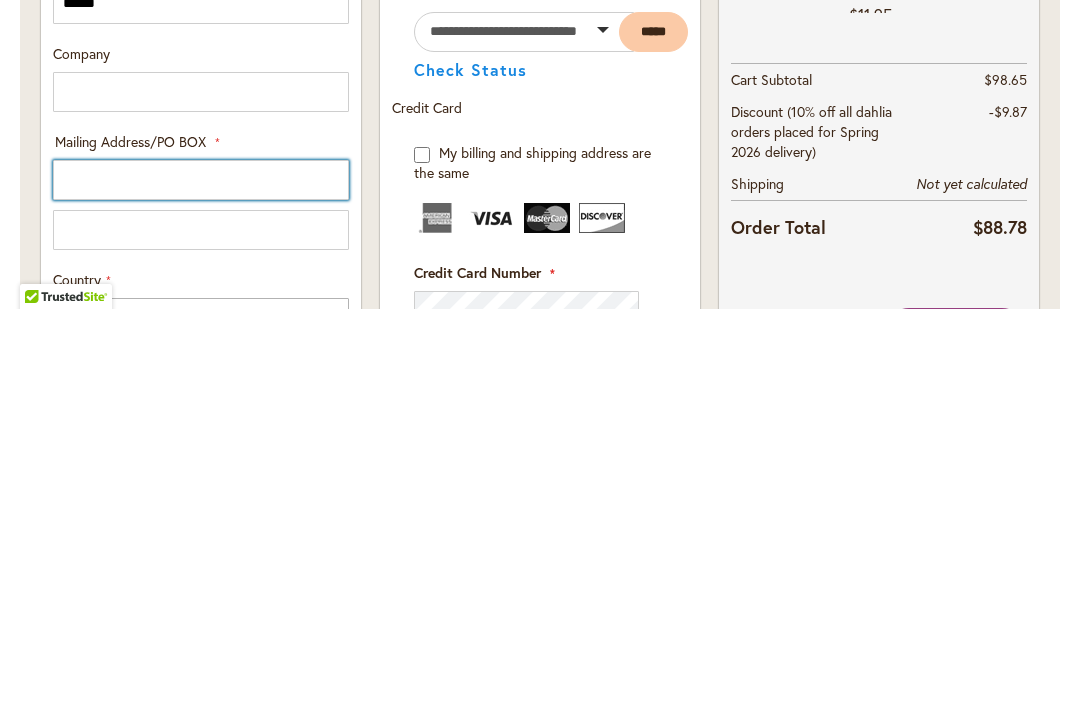 click on "Mailing Address/PO BOX: Line 1" at bounding box center (201, 588) 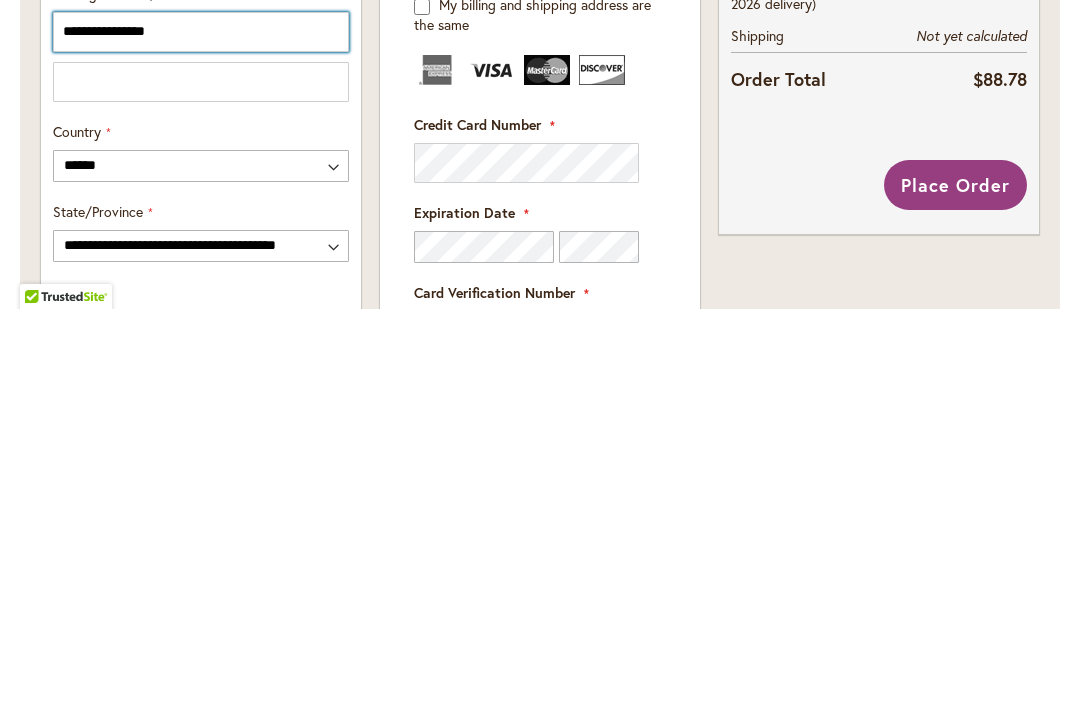 scroll, scrollTop: 740, scrollLeft: 0, axis: vertical 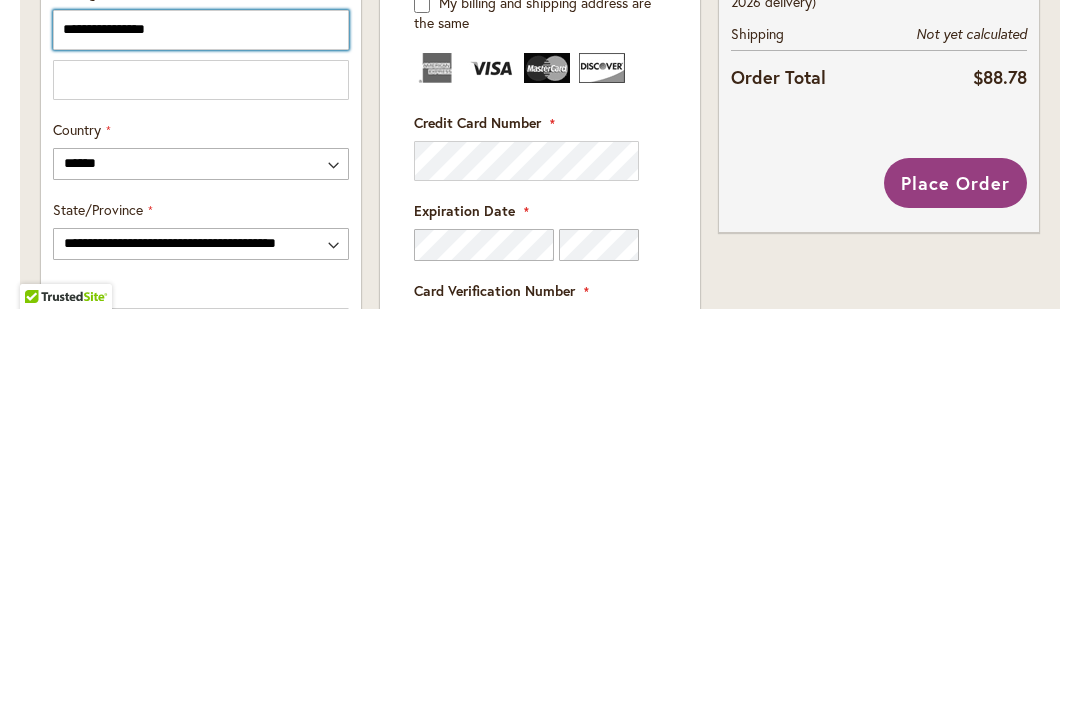 type on "**********" 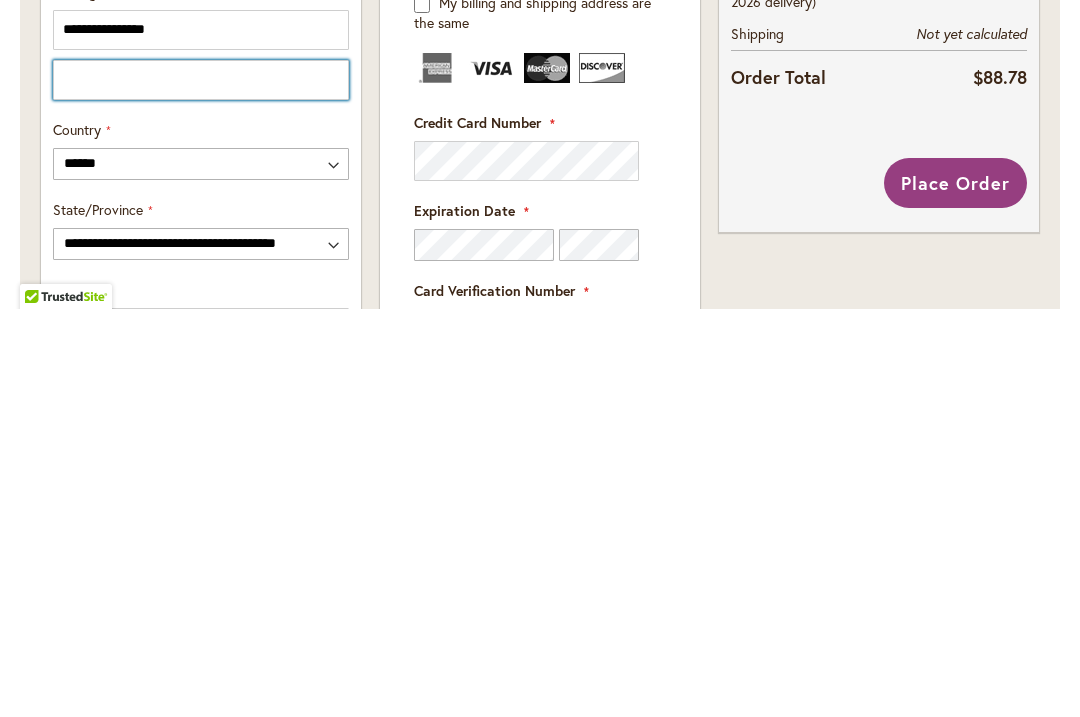 click on "Mailing Address/PO BOX: Line 2" at bounding box center [201, 488] 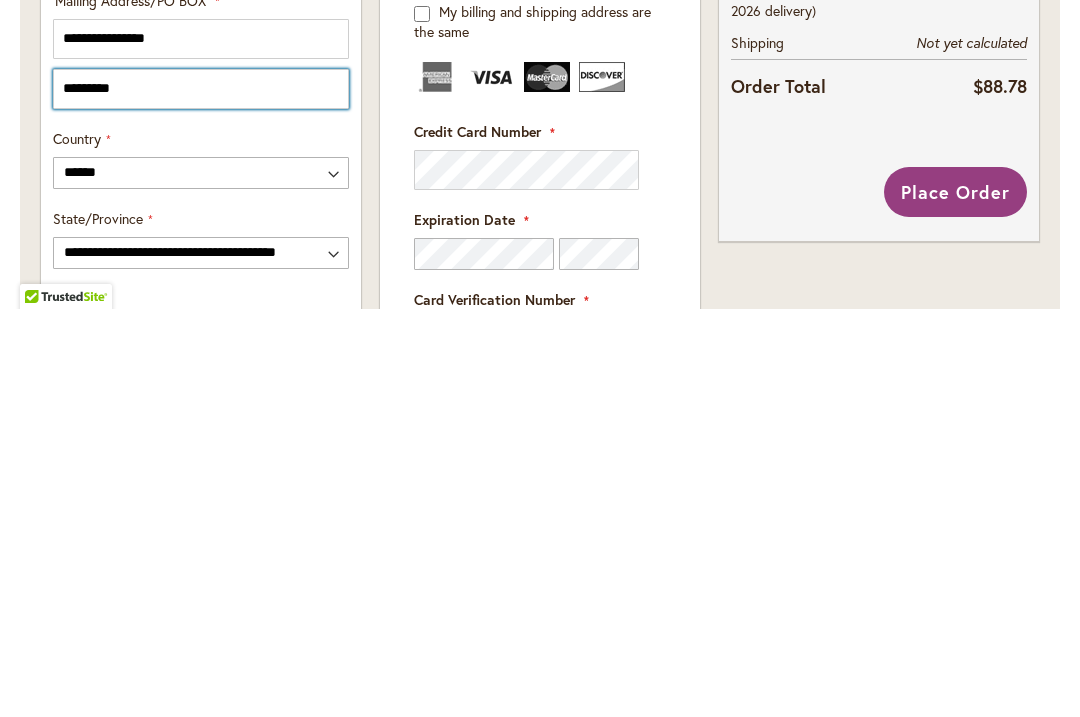scroll, scrollTop: 729, scrollLeft: 0, axis: vertical 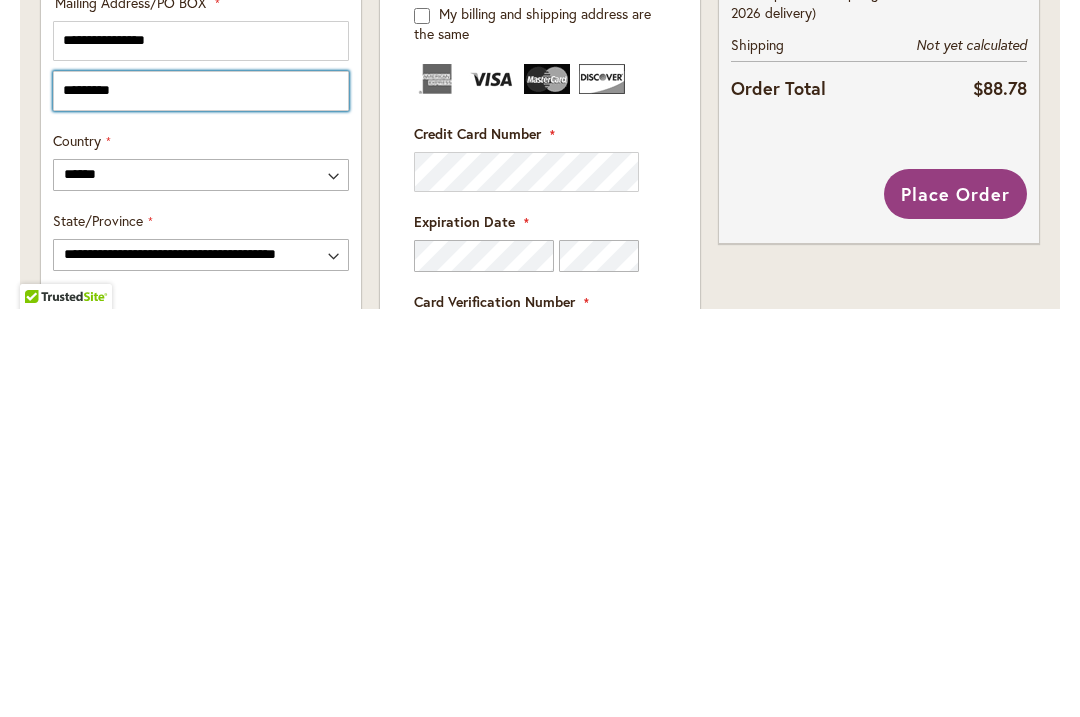 click on "*********" at bounding box center (201, 499) 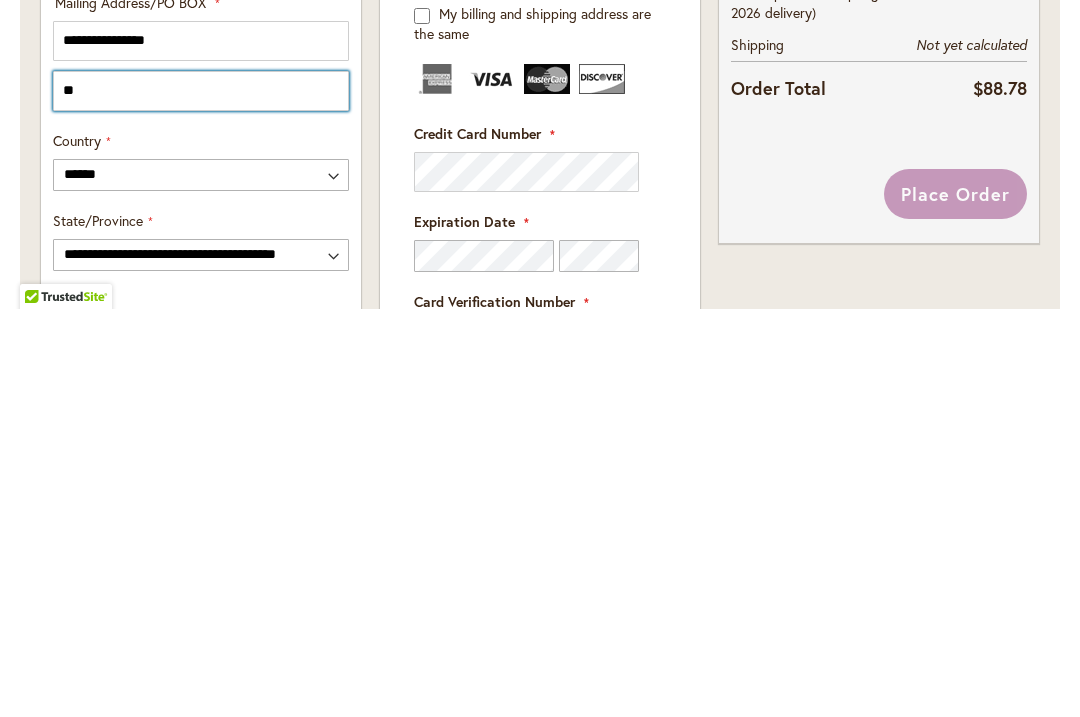 type on "*" 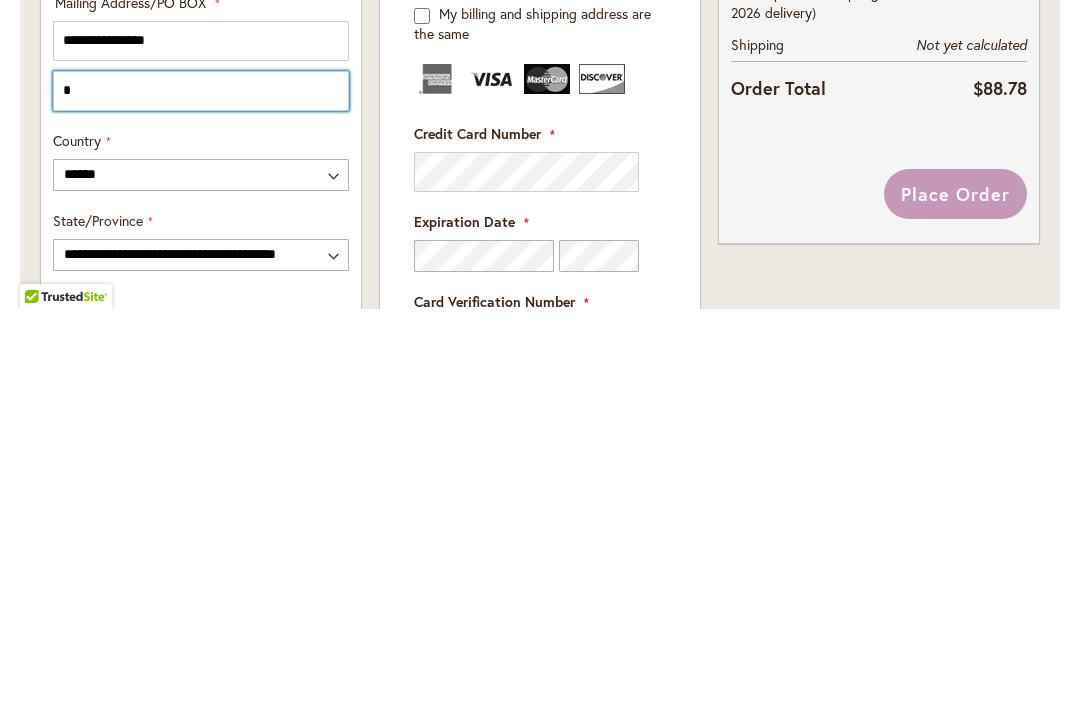 type 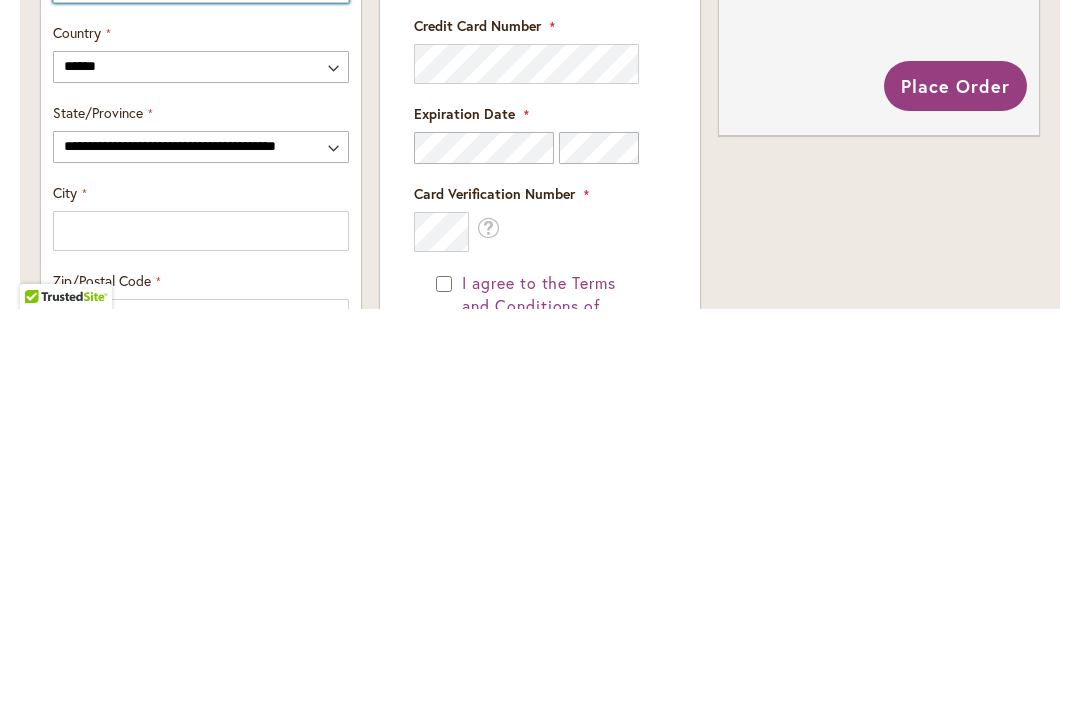 scroll, scrollTop: 838, scrollLeft: 0, axis: vertical 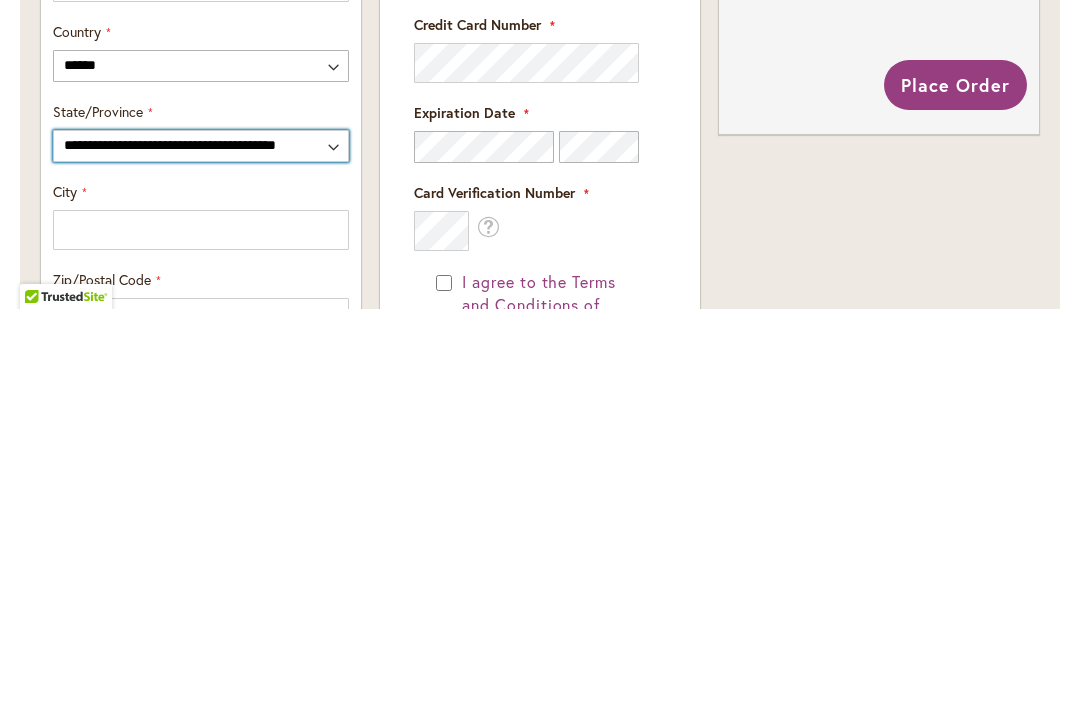 click on "**********" at bounding box center (201, 554) 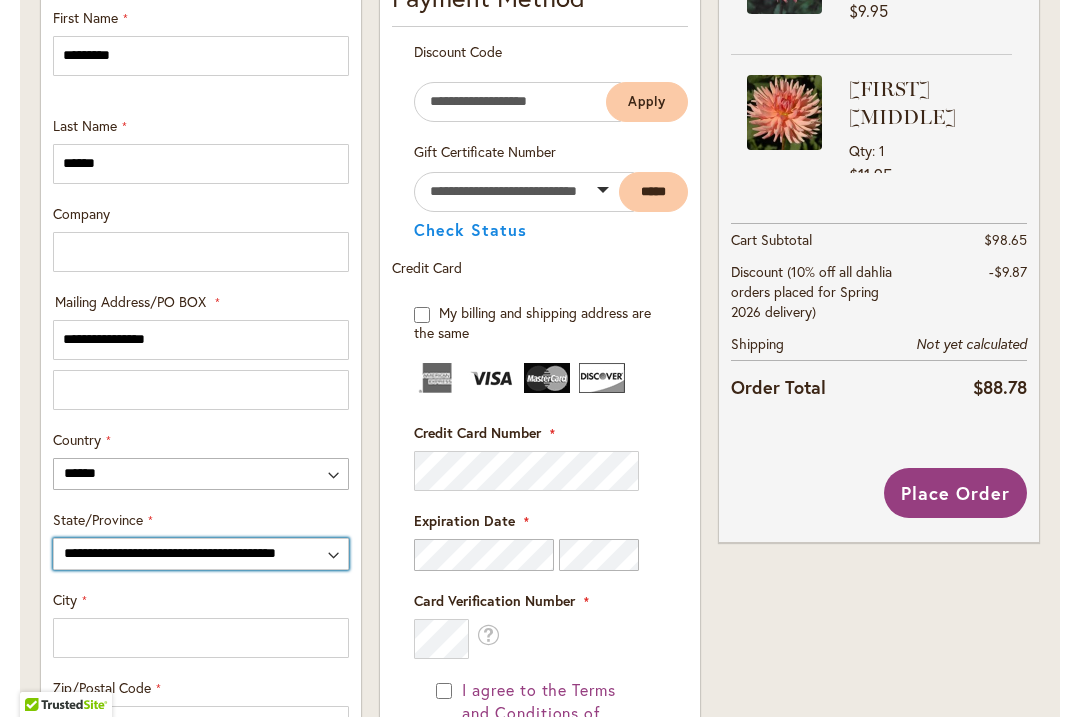 select on "**" 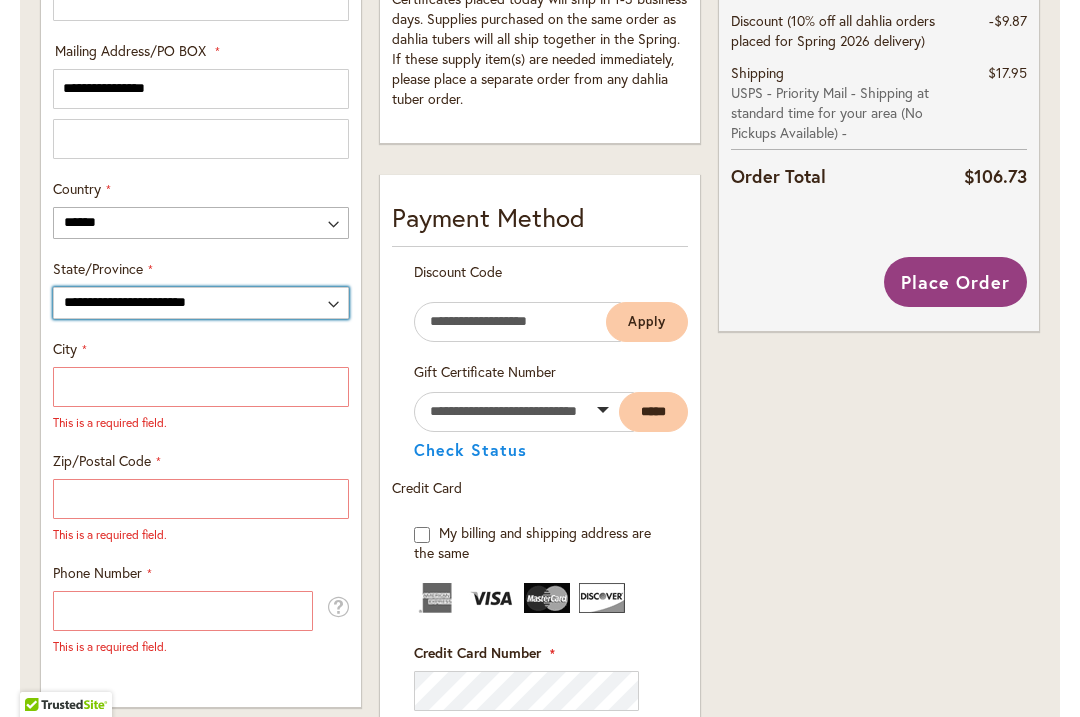 scroll, scrollTop: 1088, scrollLeft: 0, axis: vertical 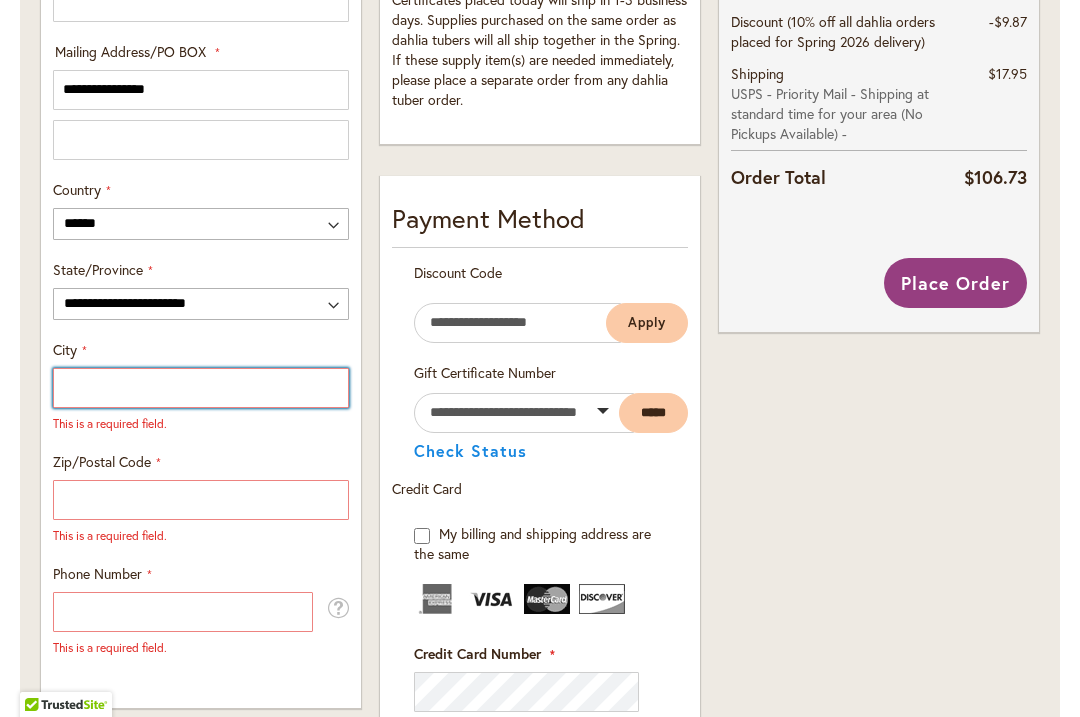 click on "City" at bounding box center [201, 388] 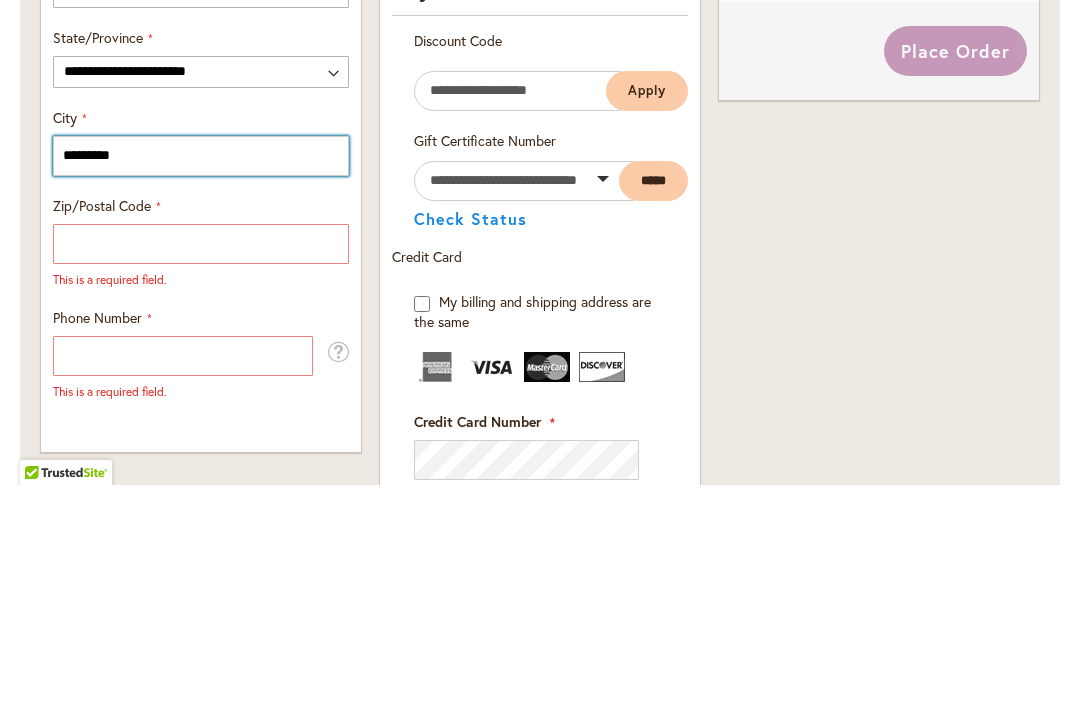 type on "*********" 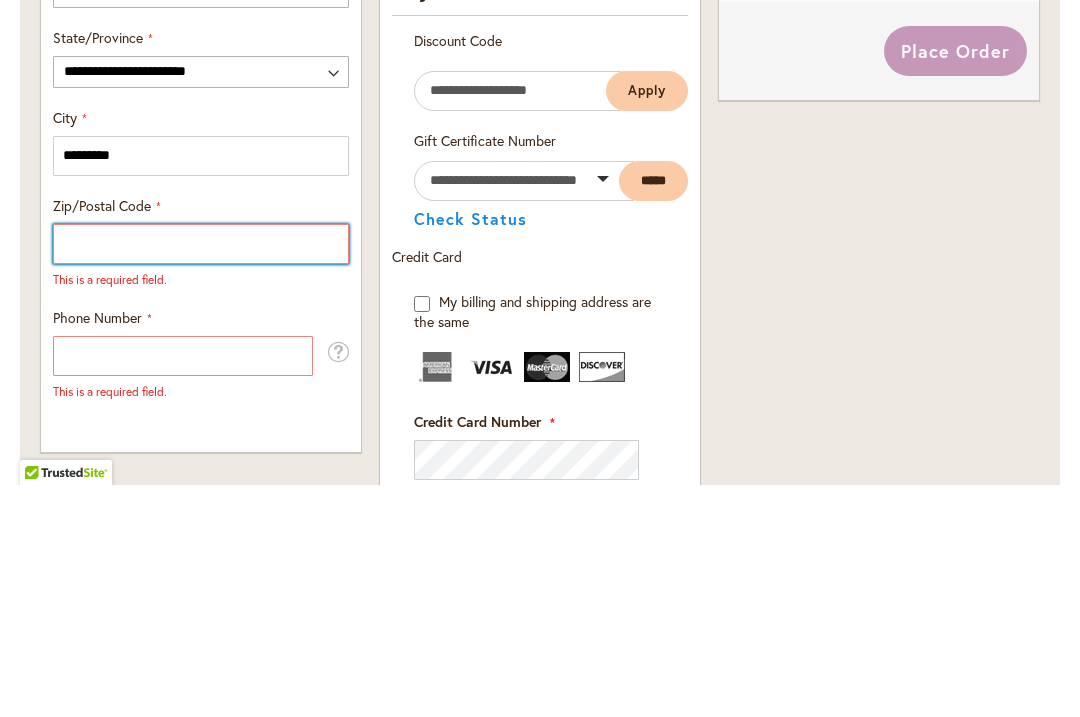 click on "Zip/Postal Code" at bounding box center (201, 476) 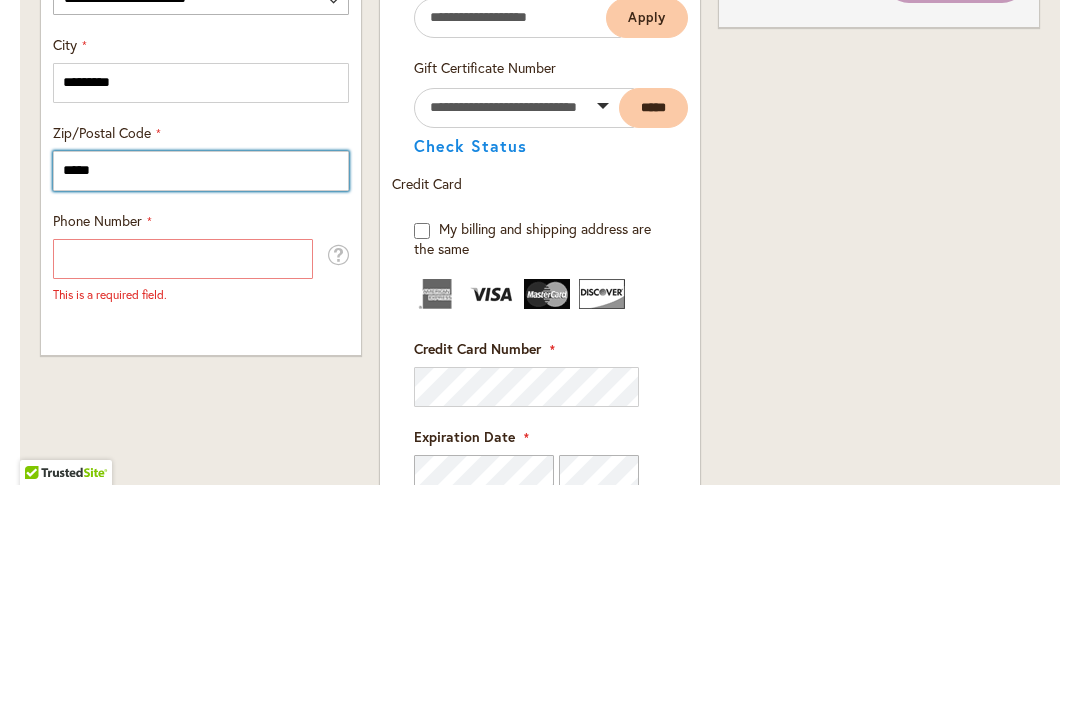 scroll, scrollTop: 1163, scrollLeft: 0, axis: vertical 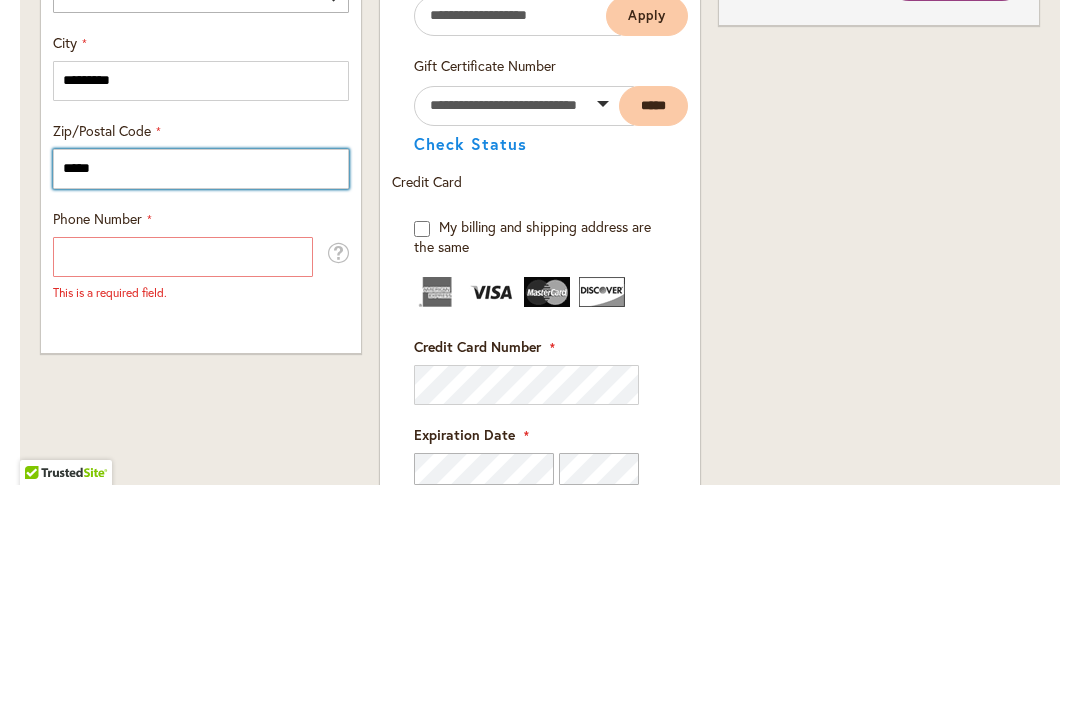 type on "*****" 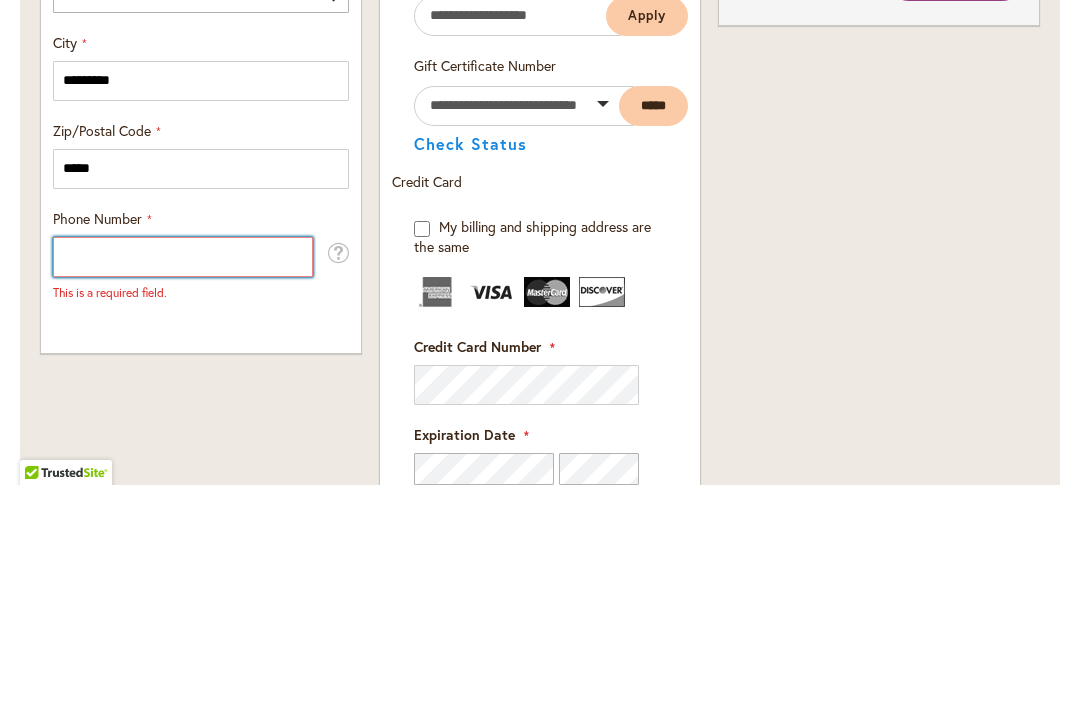 click on "Phone Number" at bounding box center [183, 489] 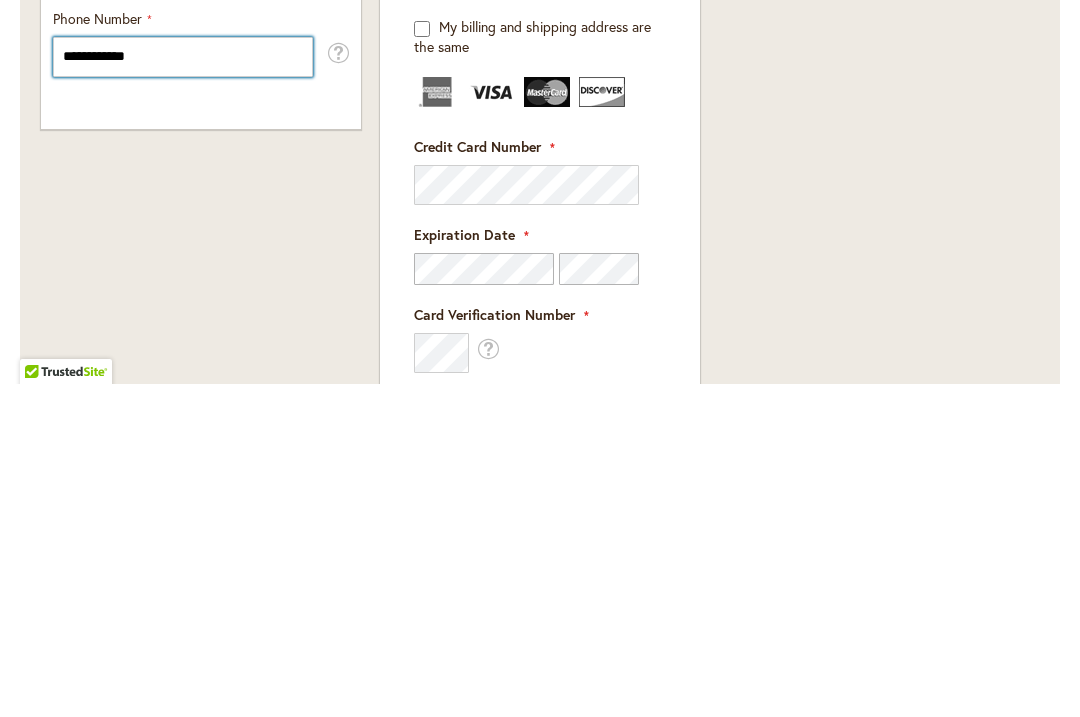 scroll, scrollTop: 1275, scrollLeft: 0, axis: vertical 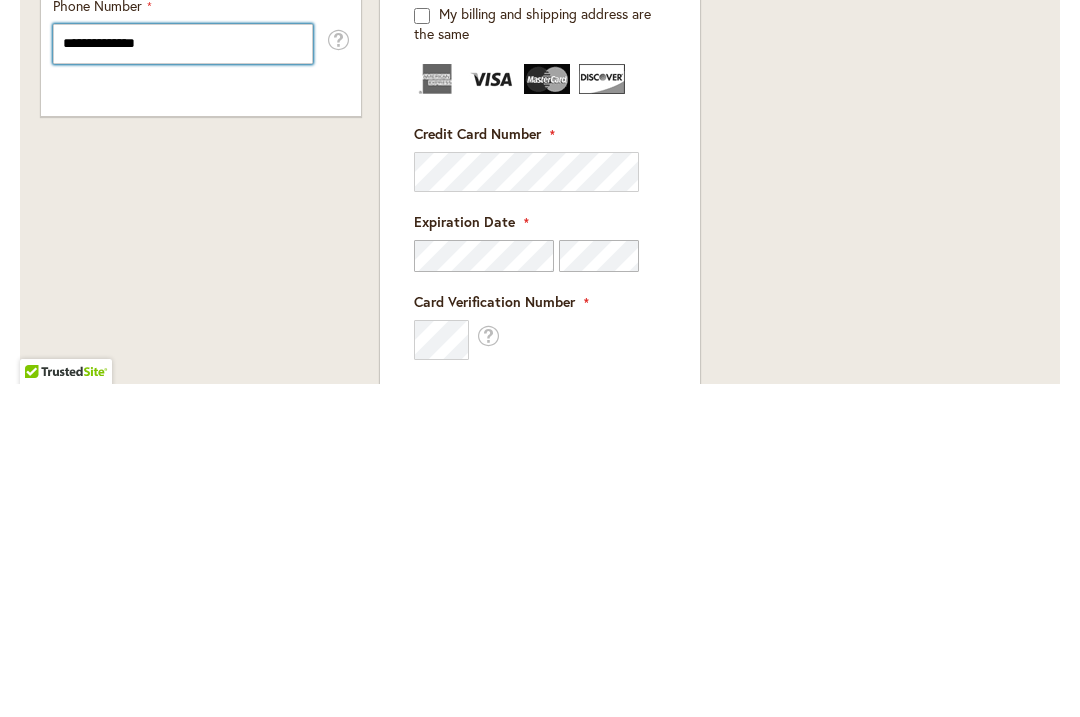 type on "**********" 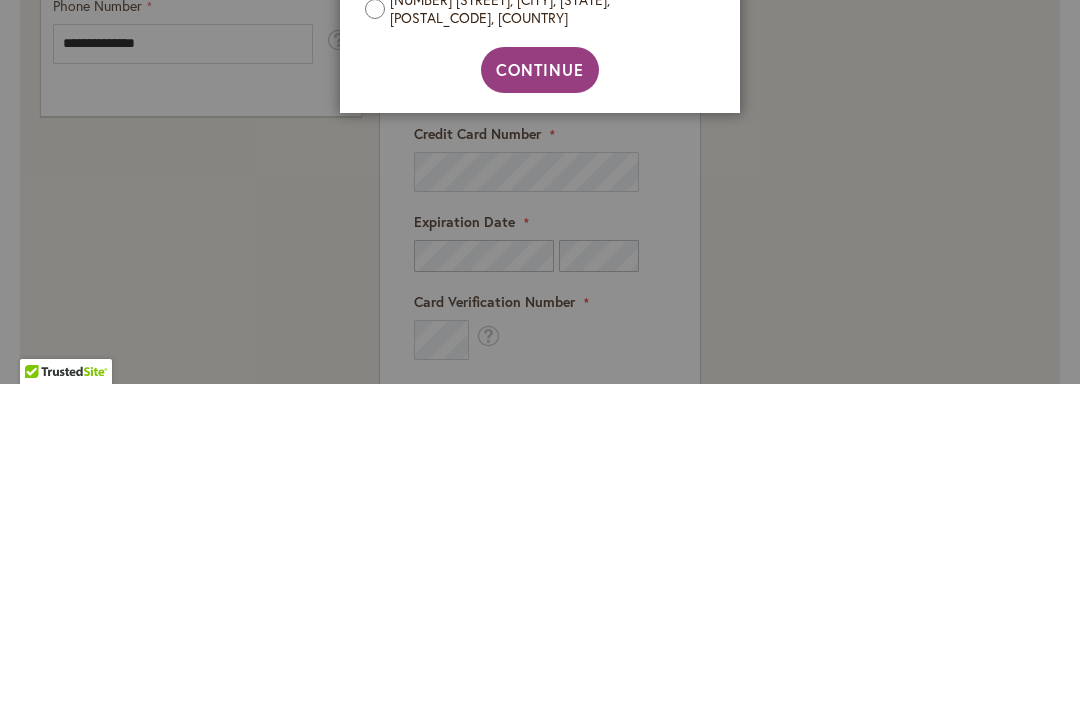 click at bounding box center (540, 358) 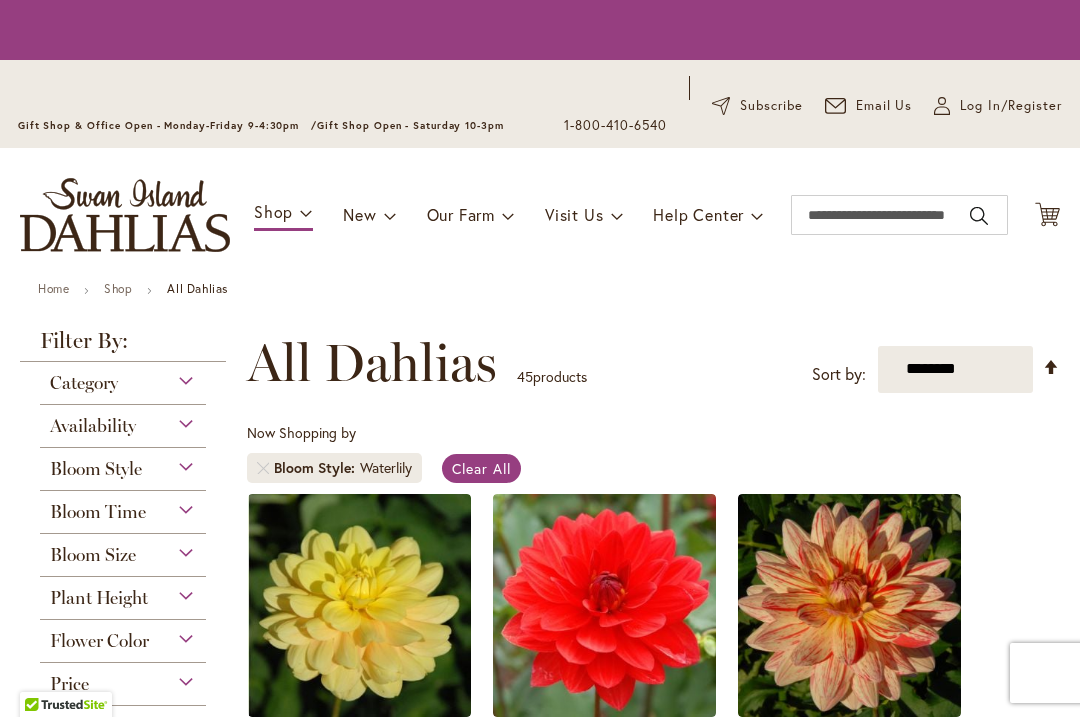 scroll, scrollTop: 0, scrollLeft: 0, axis: both 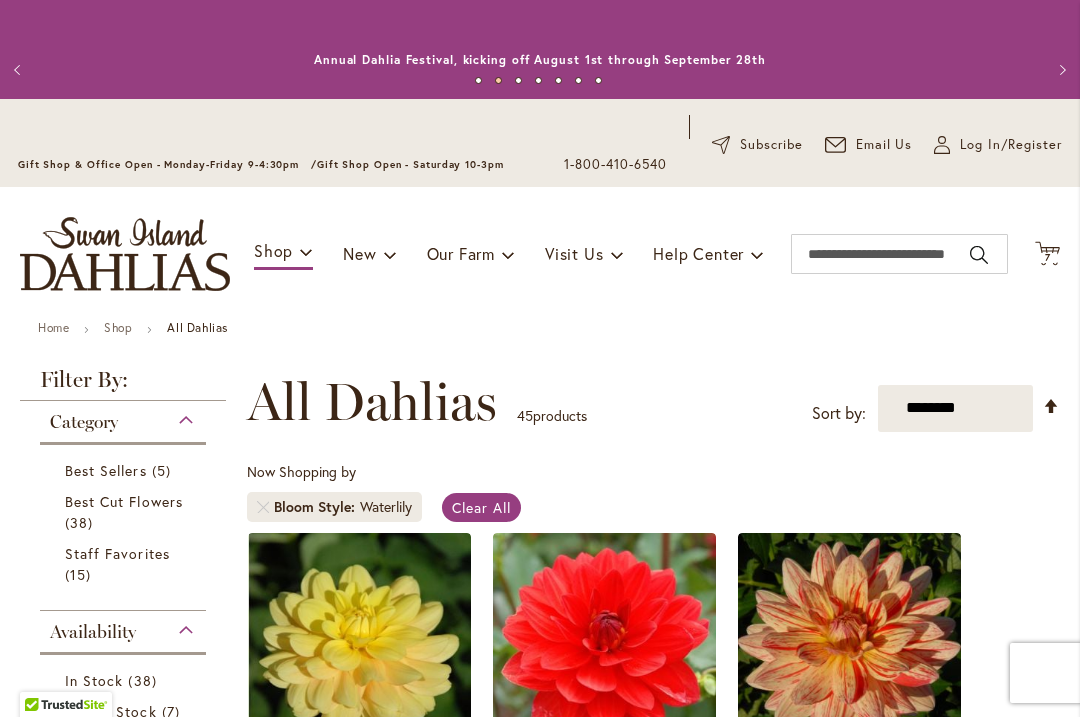 click on "7" at bounding box center [1048, 257] 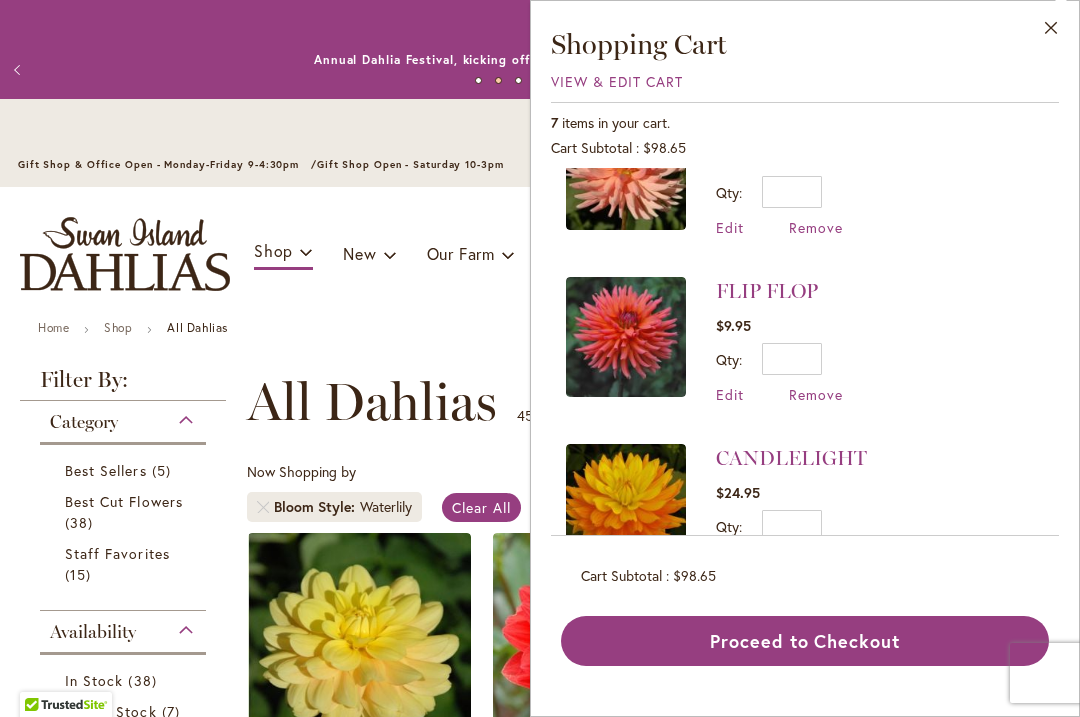 scroll, scrollTop: 745, scrollLeft: 0, axis: vertical 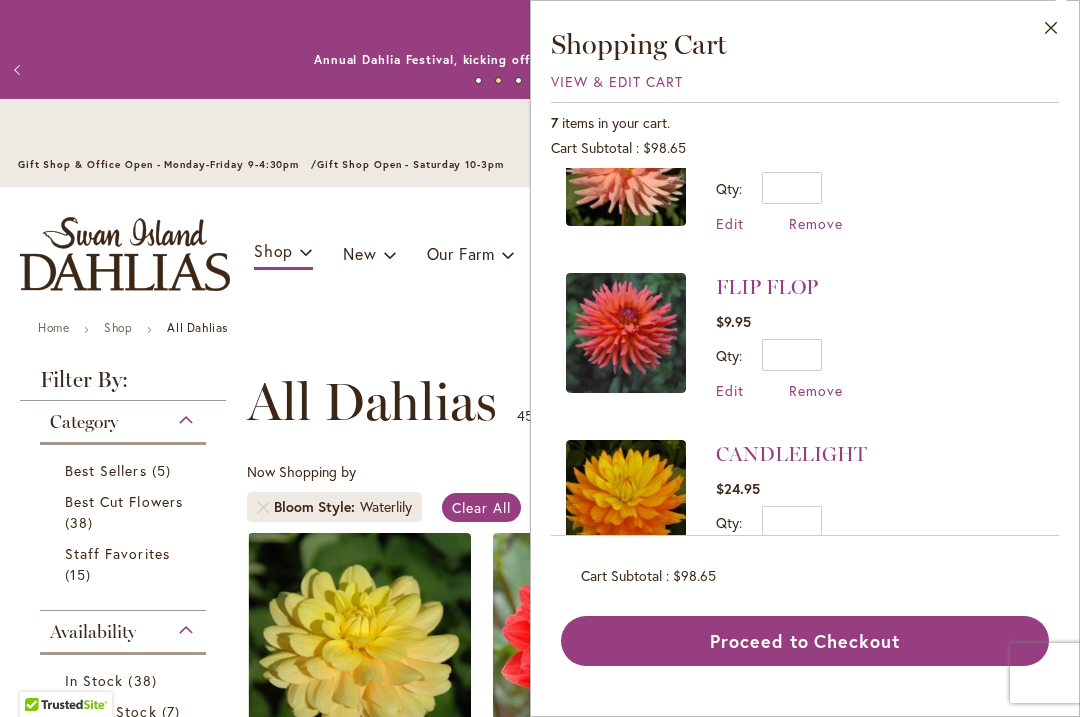 click on "Proceed to Checkout" at bounding box center (805, 641) 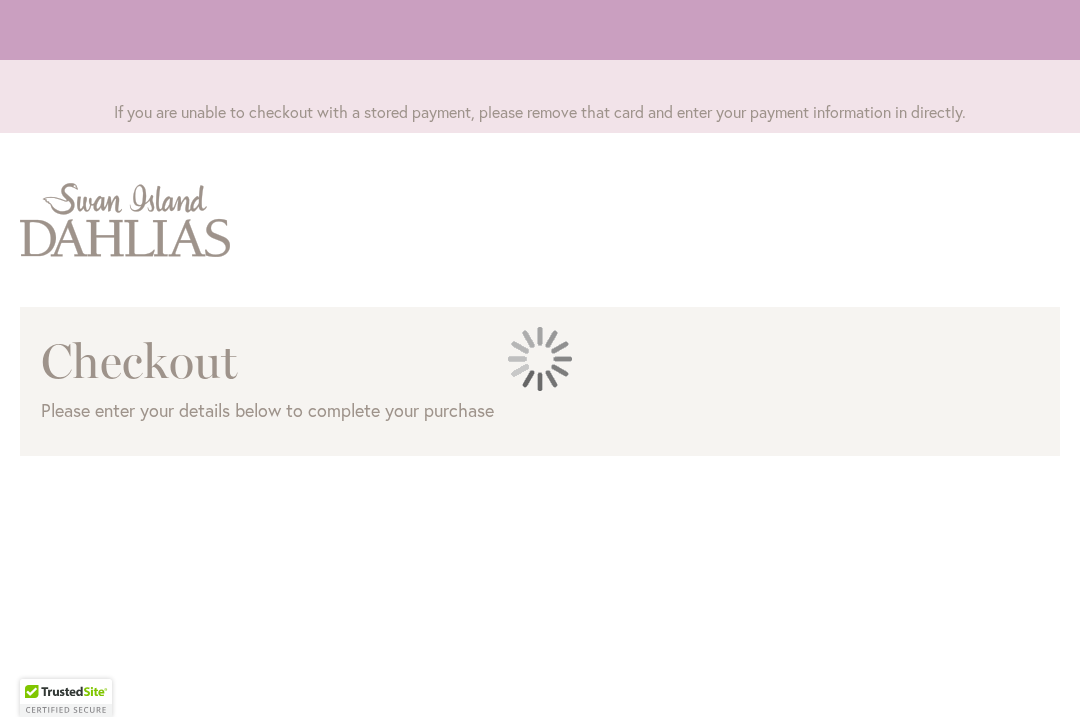 scroll, scrollTop: 0, scrollLeft: 0, axis: both 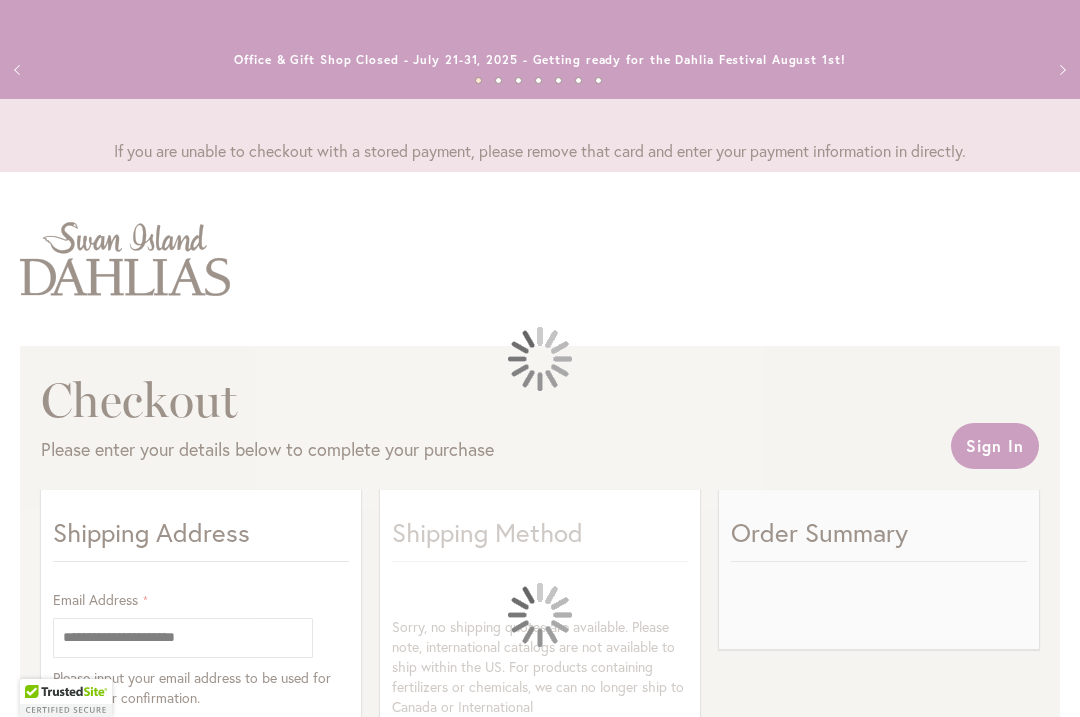 select on "**" 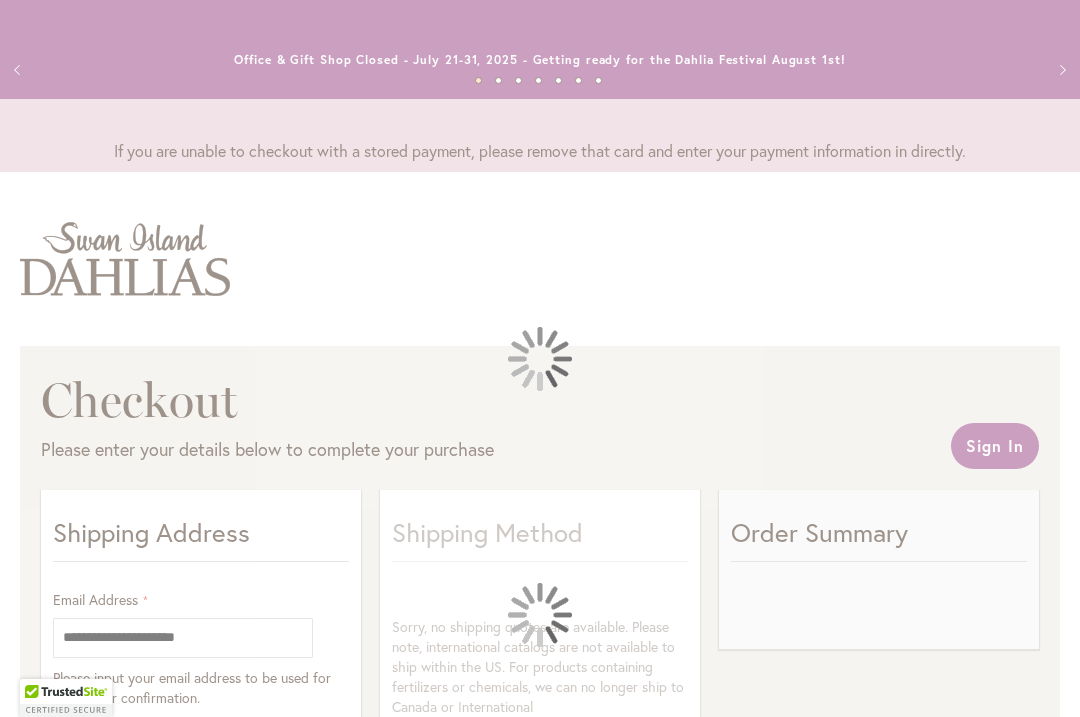 select on "**" 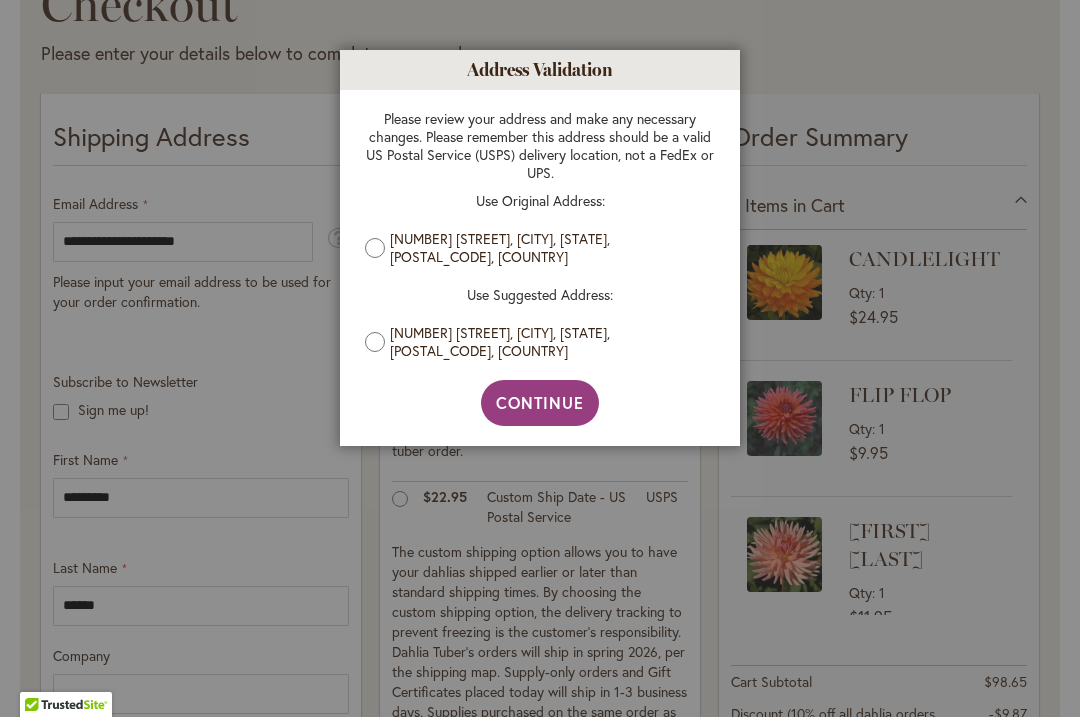 scroll, scrollTop: 412, scrollLeft: 0, axis: vertical 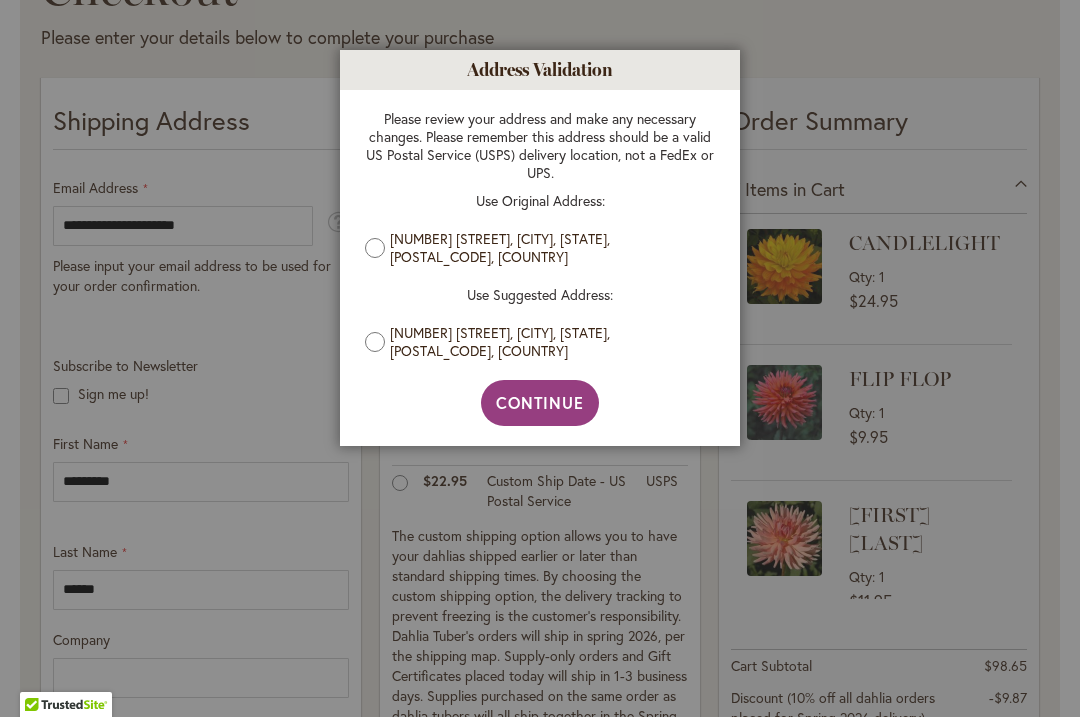 click on "Continue" at bounding box center [540, 402] 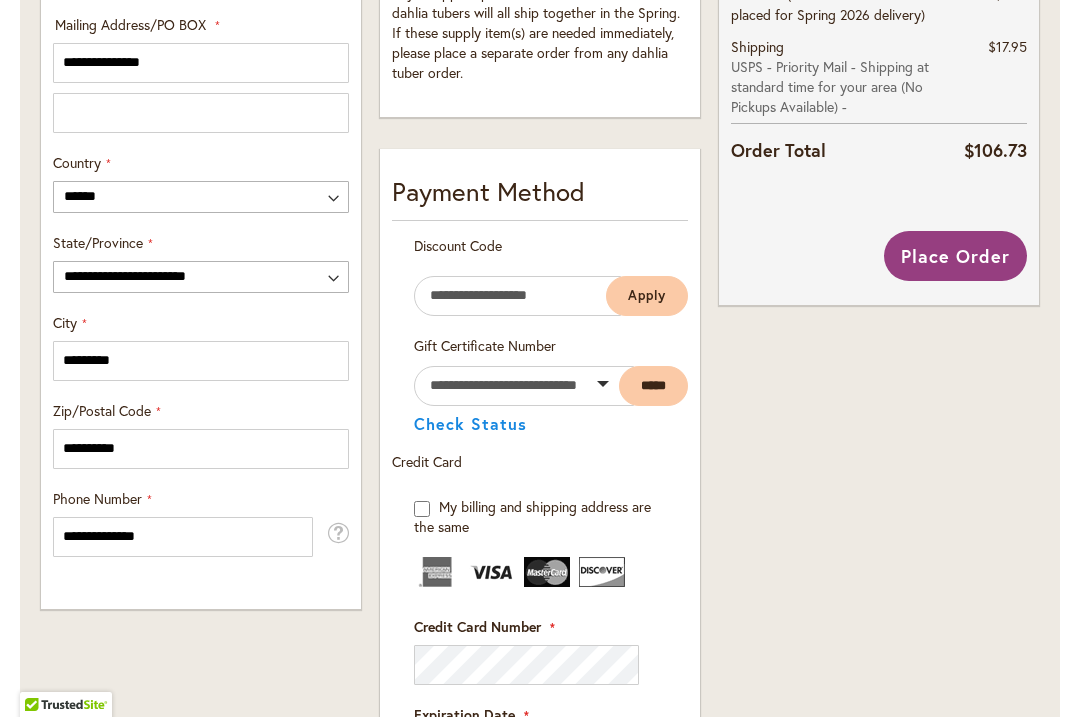 scroll, scrollTop: 1119, scrollLeft: 0, axis: vertical 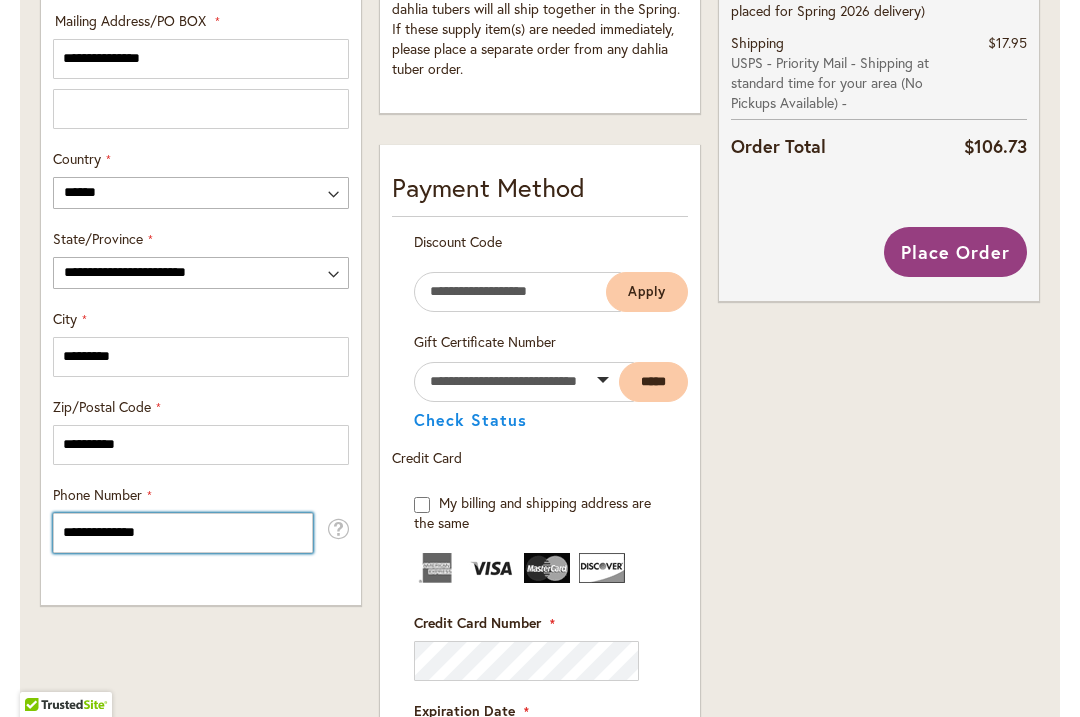 click on "**********" at bounding box center [183, 533] 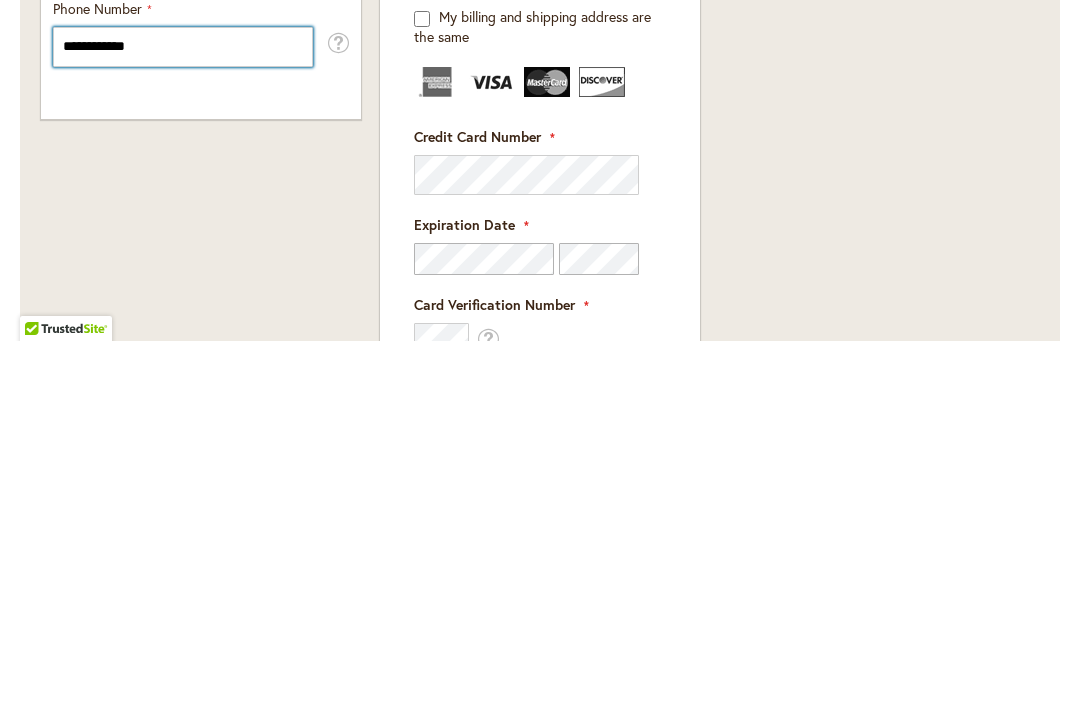scroll, scrollTop: 1225, scrollLeft: 0, axis: vertical 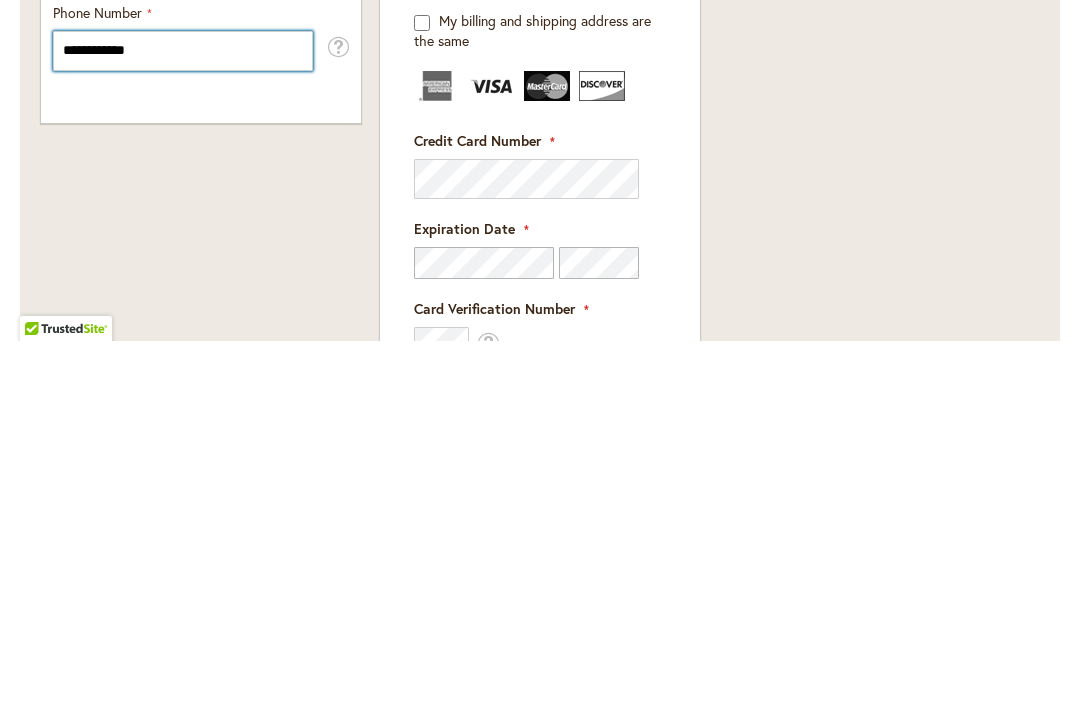 type on "**********" 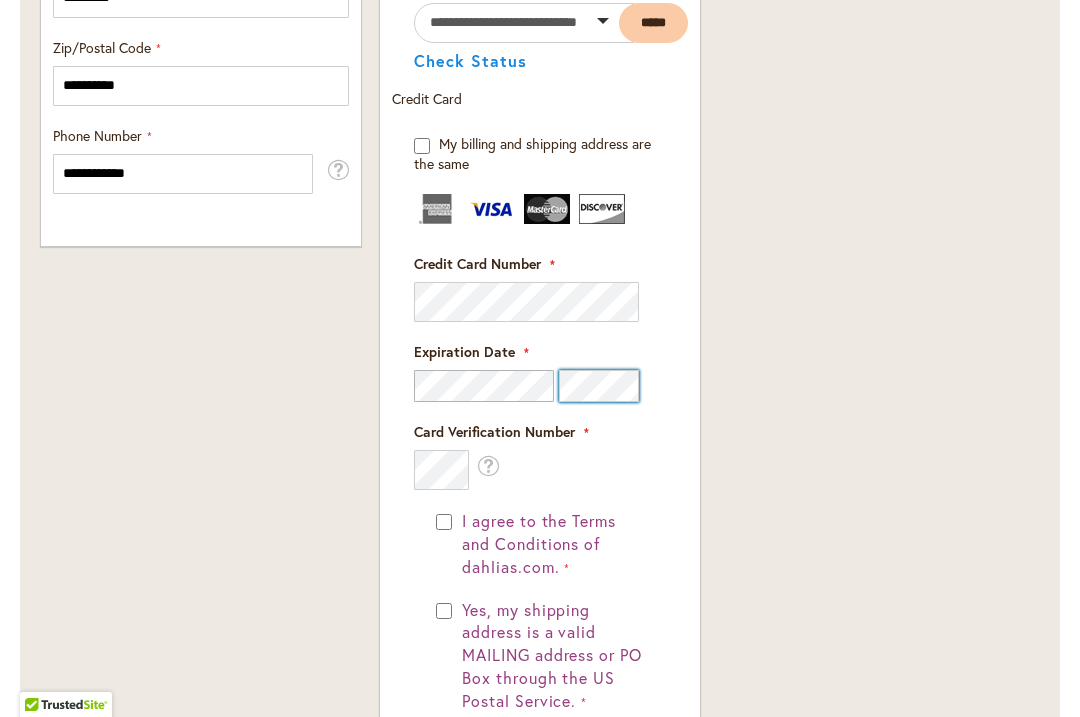 scroll, scrollTop: 1491, scrollLeft: 0, axis: vertical 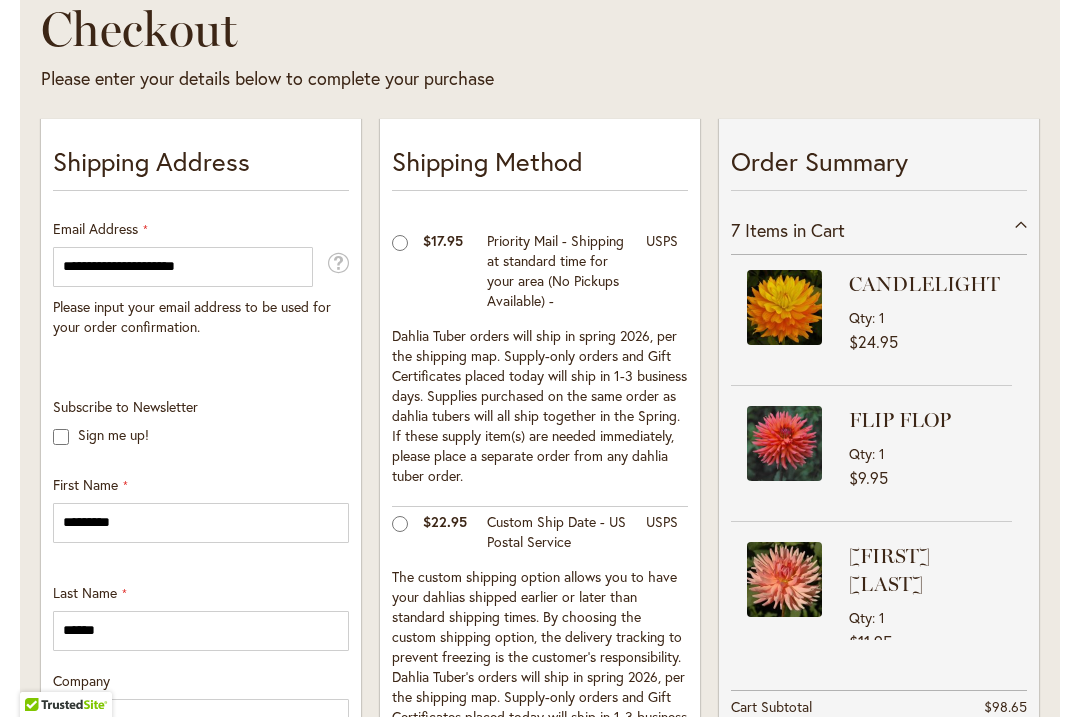 click on "7
Items in Cart" at bounding box center [879, 230] 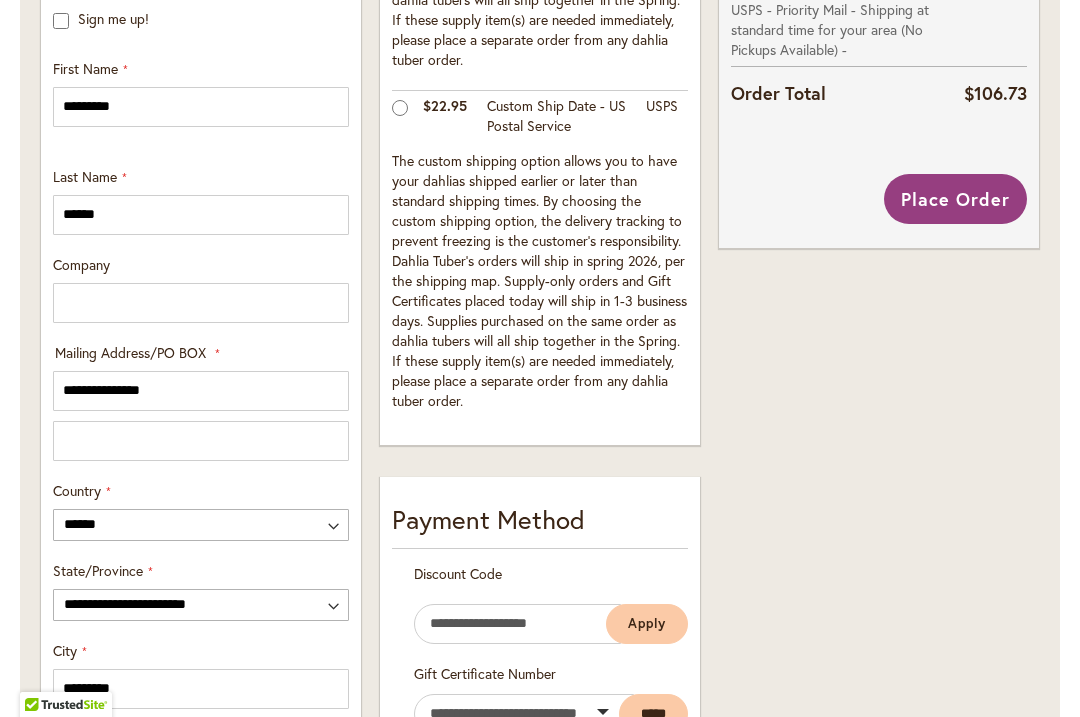 scroll, scrollTop: 788, scrollLeft: 0, axis: vertical 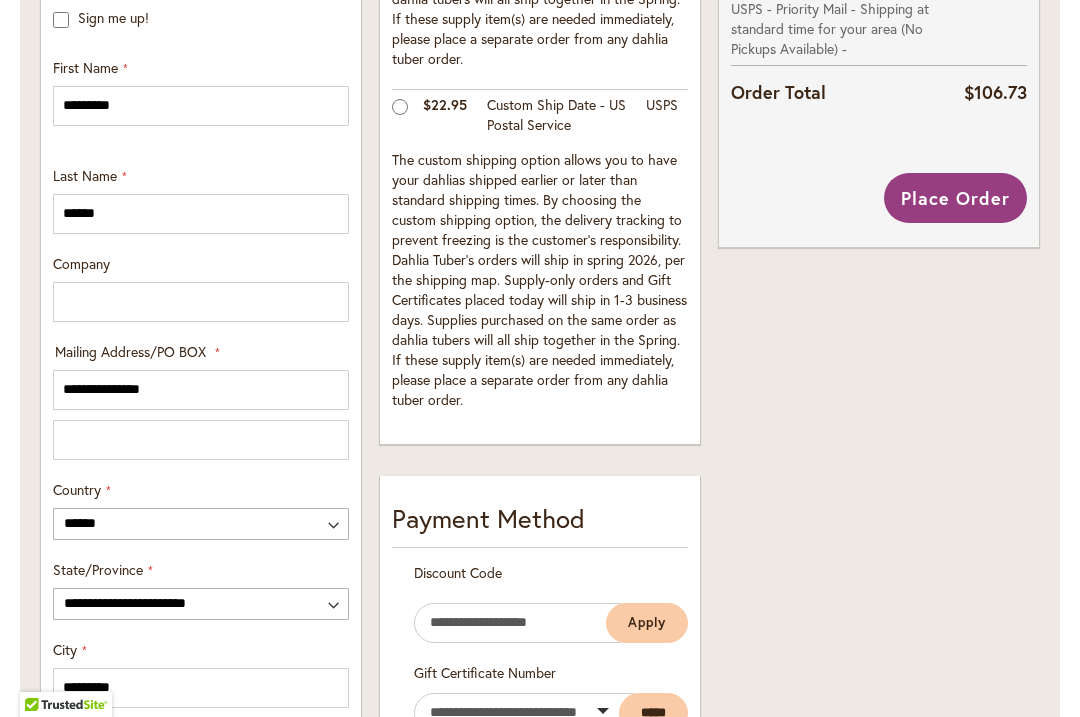 click on "Place Order" at bounding box center [955, 198] 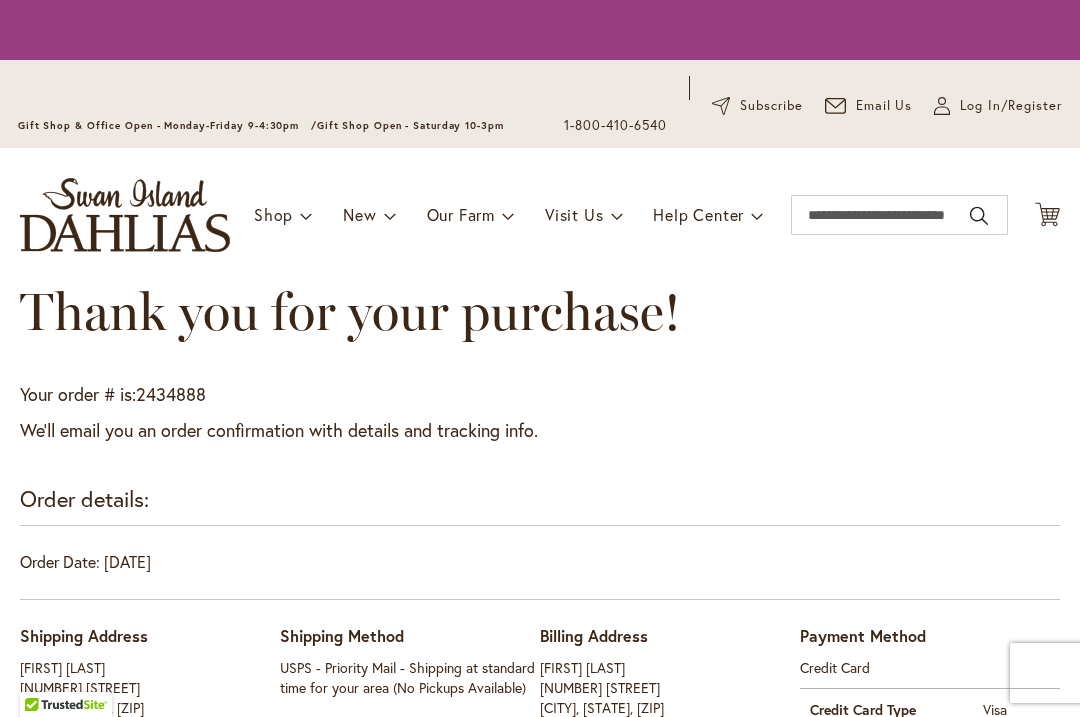 scroll, scrollTop: 0, scrollLeft: 0, axis: both 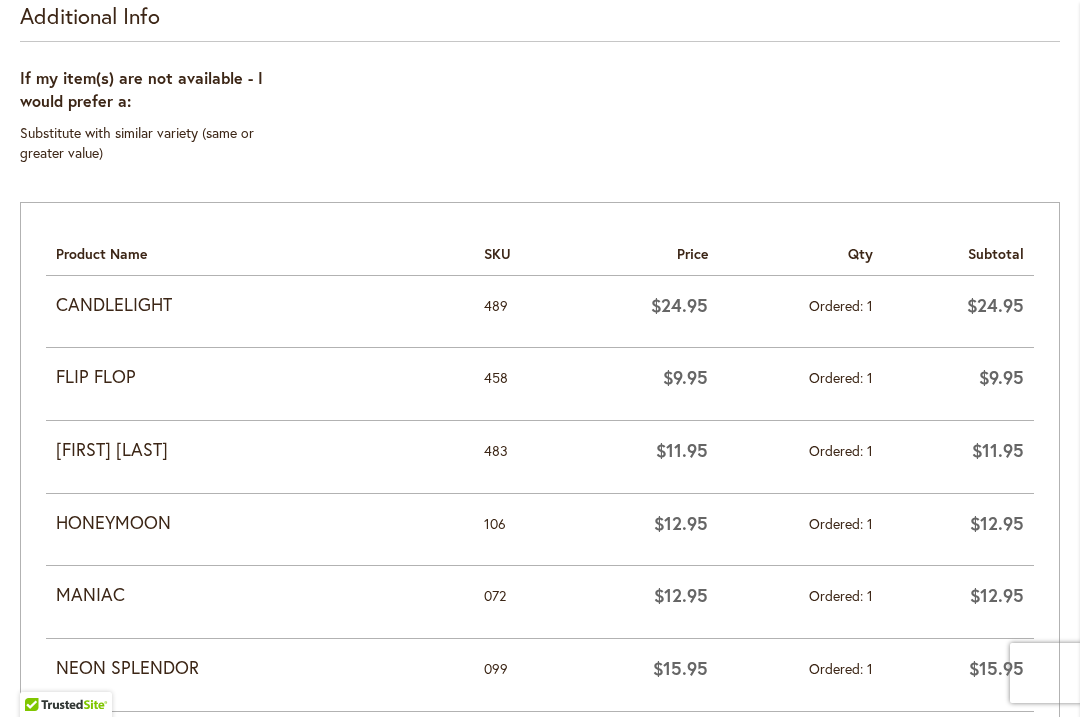 click on "Thank you for your purchase!
Your order # is:
2434888
We'll email you an order confirmation with details and tracking info.
Order details:
Order Date: [DATE]
Order Information
Shipping Address
[FIRST]  [LAST]
[NUMBER] [STREET]
[CITY],  [STATE], [ZIP]
United States
T:  [PHONE]
Shipping Method
T:" at bounding box center (540, 329) 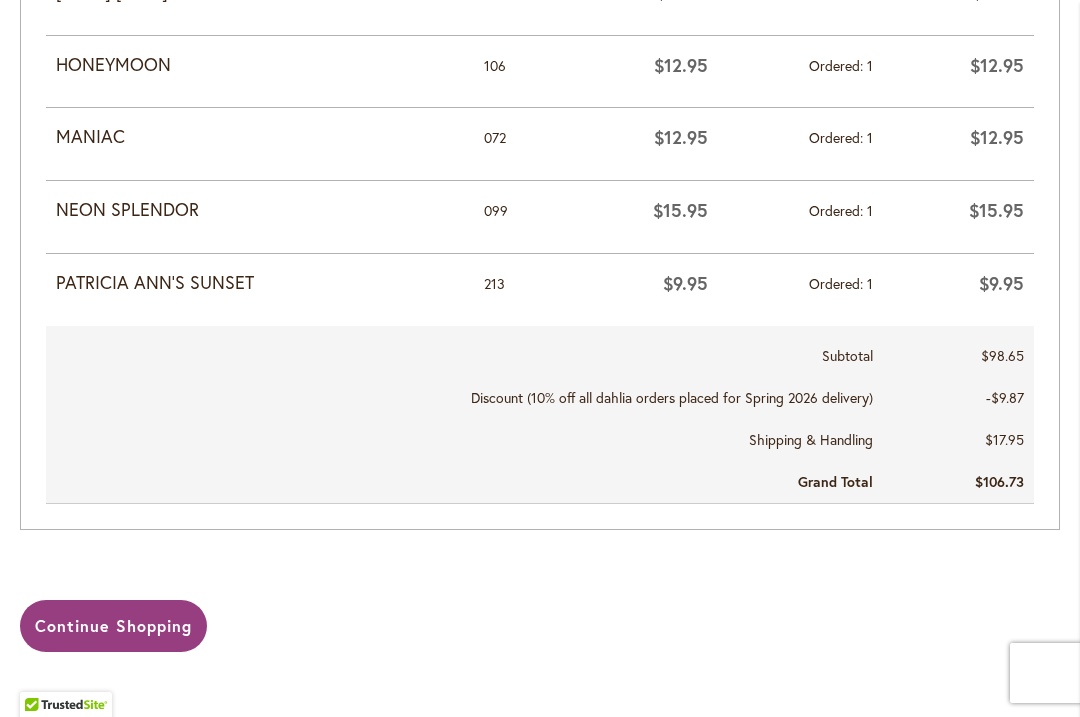 scroll, scrollTop: 0, scrollLeft: 0, axis: both 